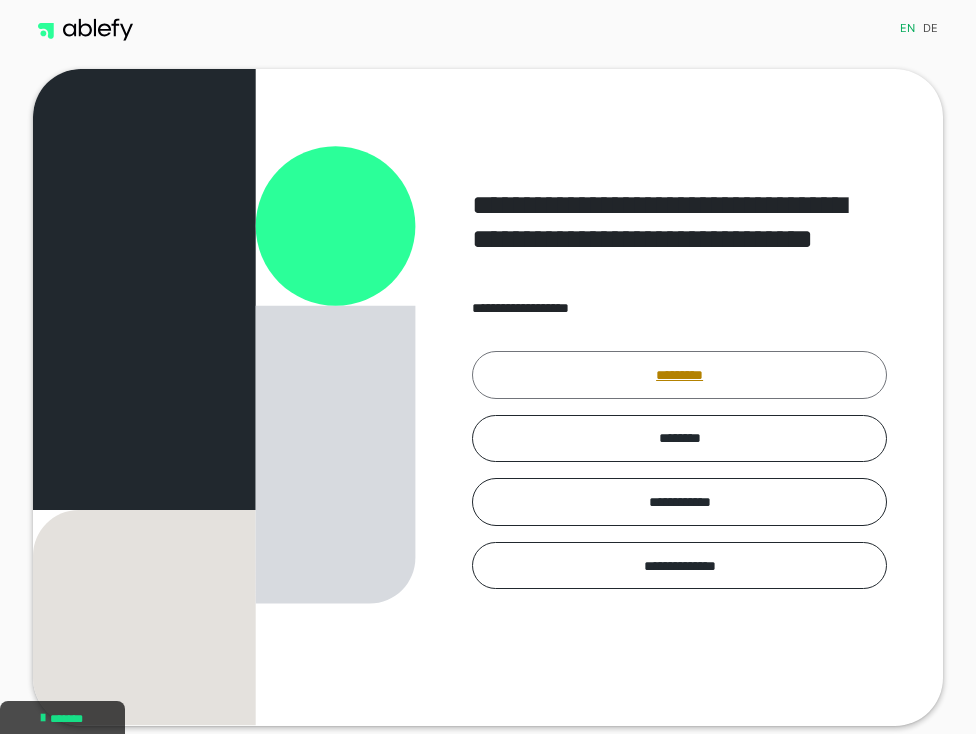 scroll, scrollTop: 0, scrollLeft: 0, axis: both 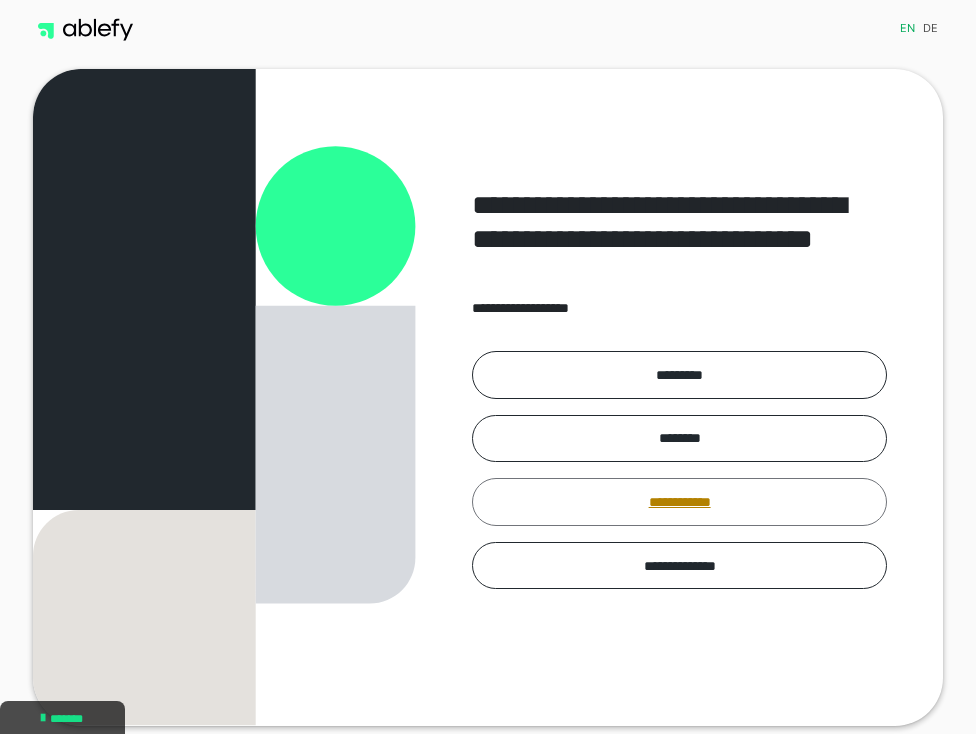 click on "**********" at bounding box center (679, 502) 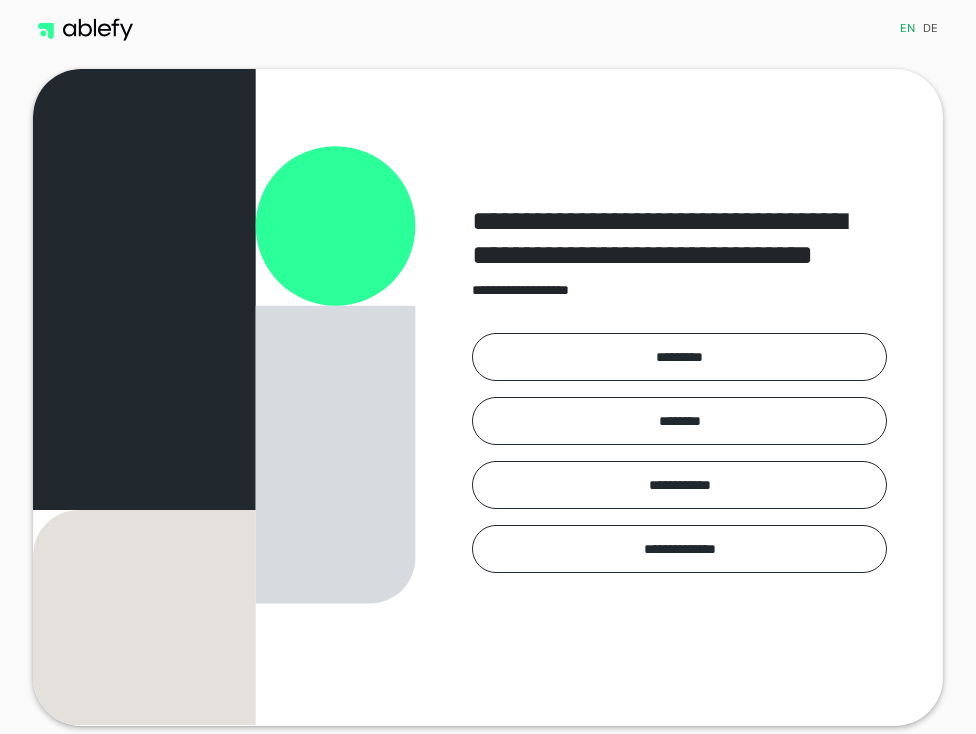 scroll, scrollTop: 0, scrollLeft: 0, axis: both 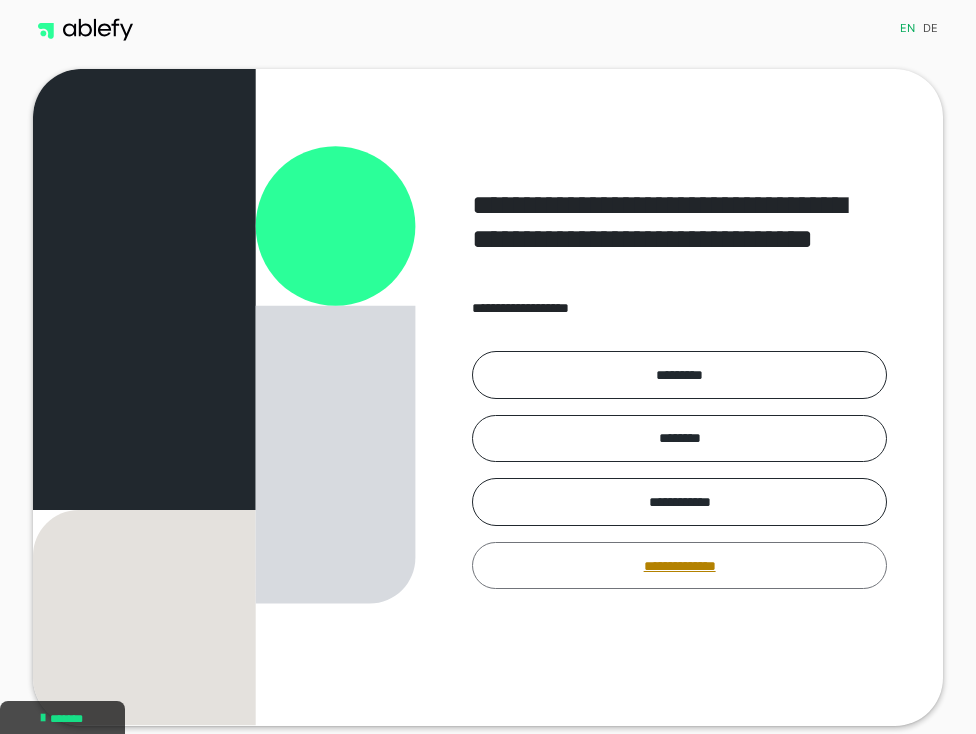 click on "**********" at bounding box center (679, 566) 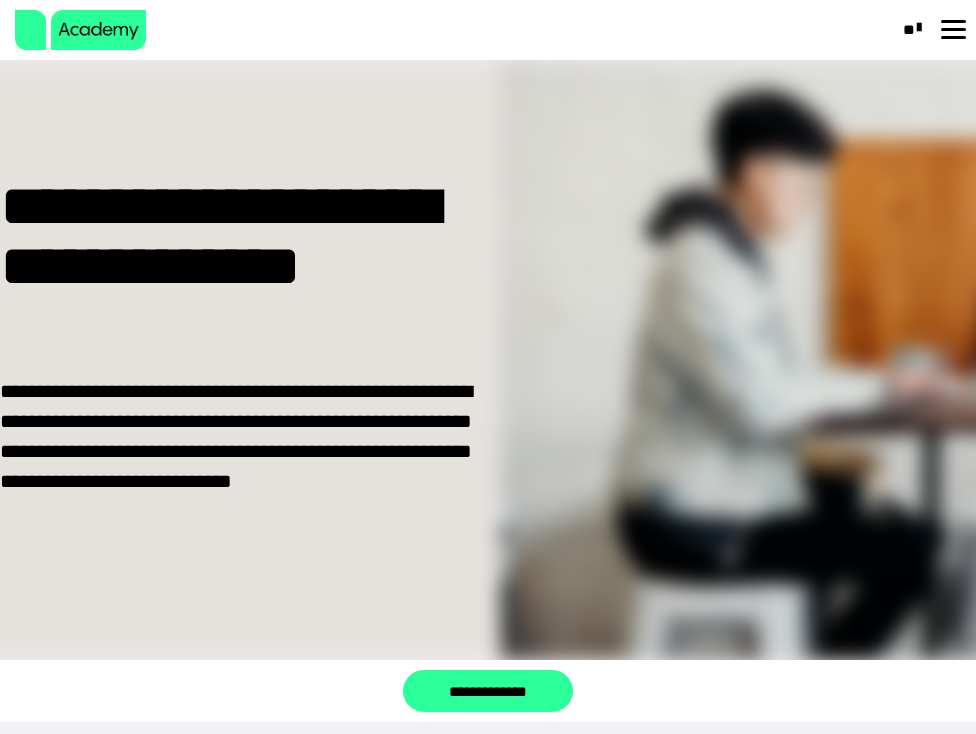 scroll, scrollTop: 0, scrollLeft: 0, axis: both 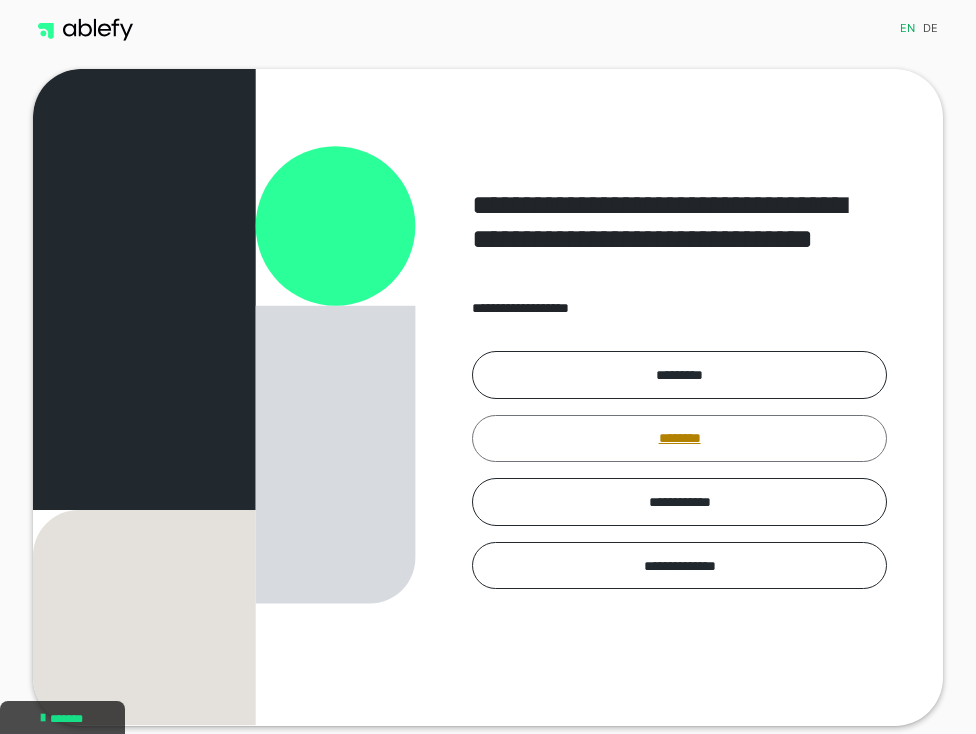 click on "********" at bounding box center [679, 439] 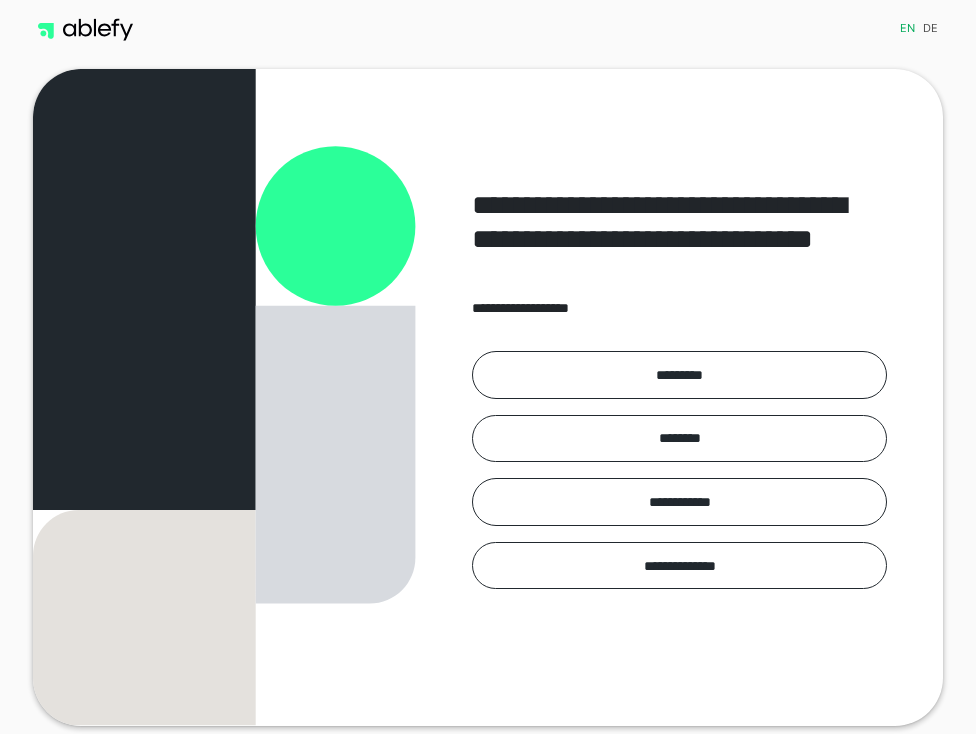 scroll, scrollTop: 0, scrollLeft: 0, axis: both 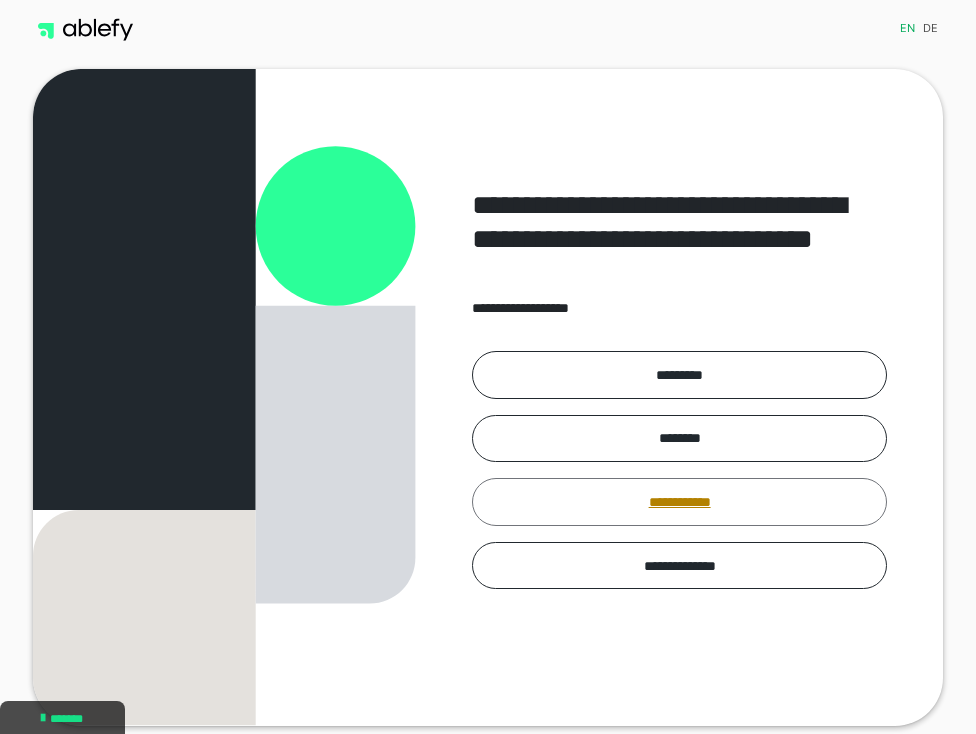click on "**********" at bounding box center (679, 502) 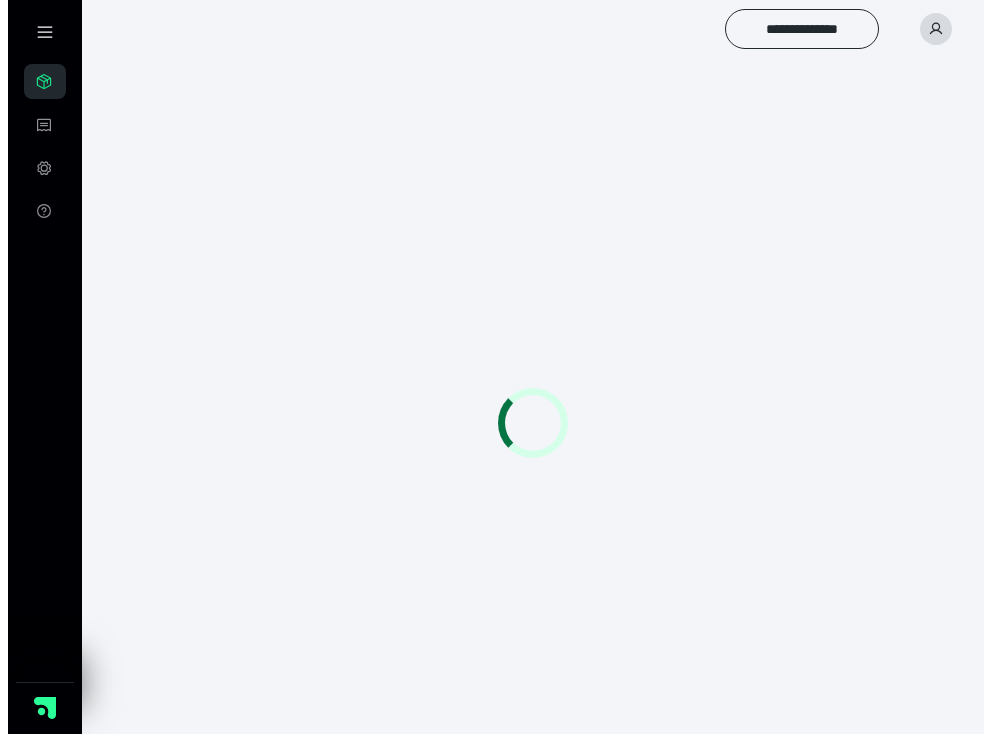 scroll, scrollTop: 0, scrollLeft: 0, axis: both 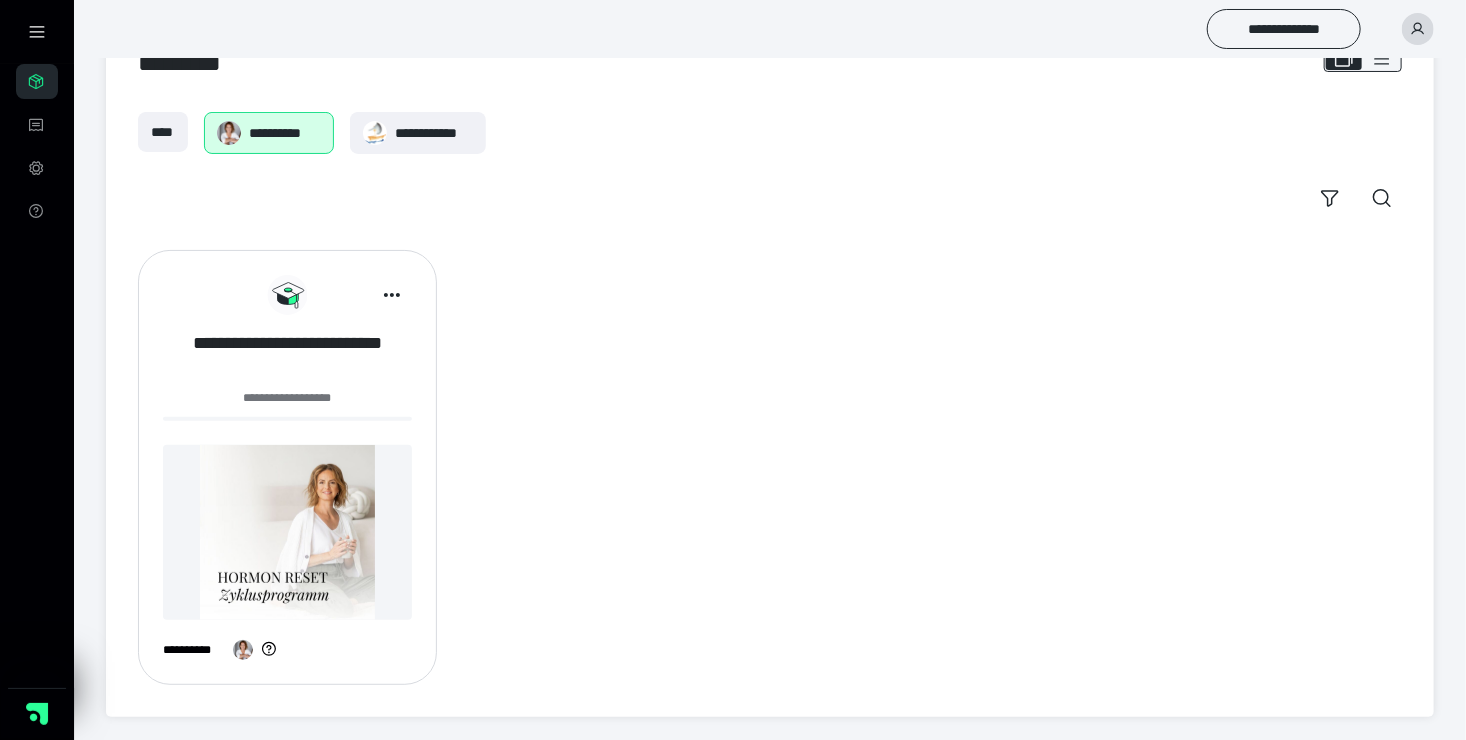 click on "**********" at bounding box center [287, 356] 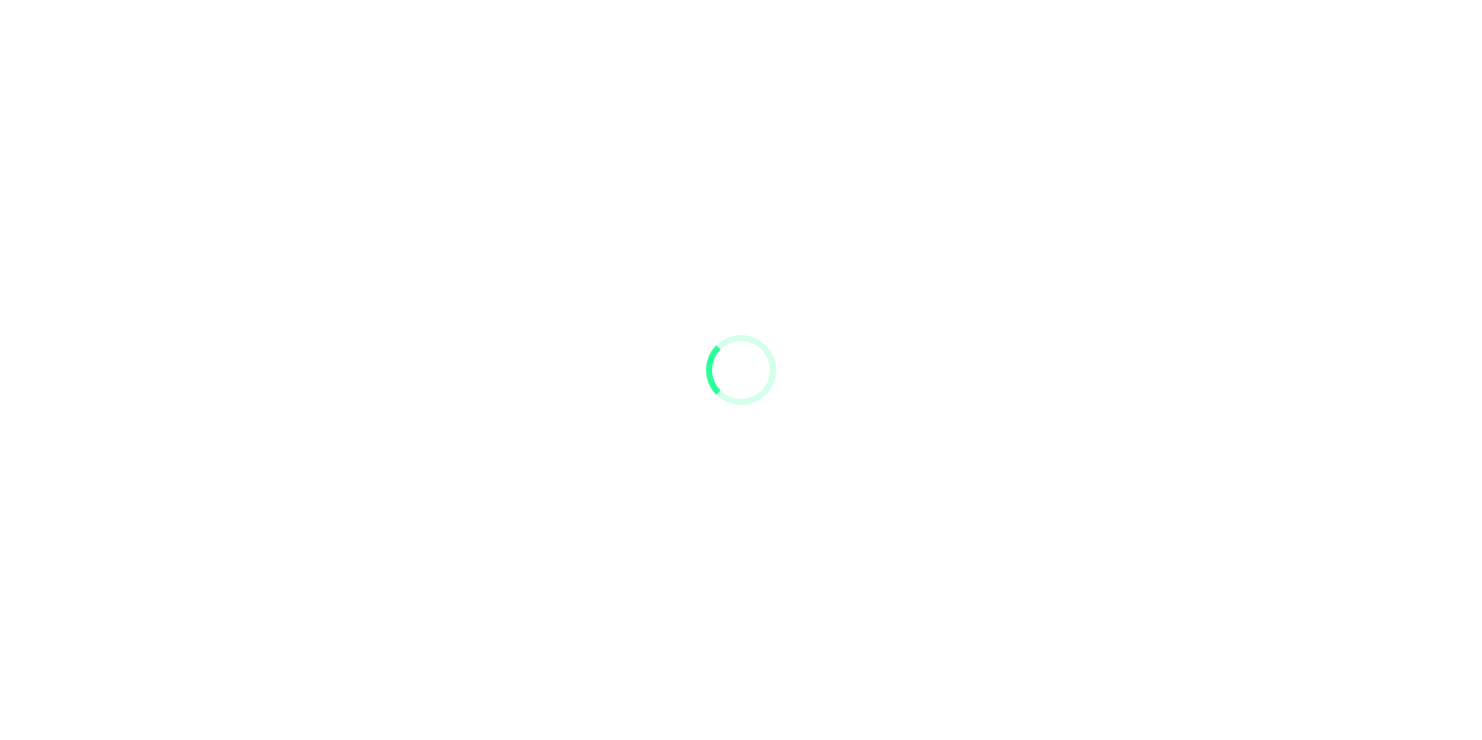 scroll, scrollTop: 0, scrollLeft: 0, axis: both 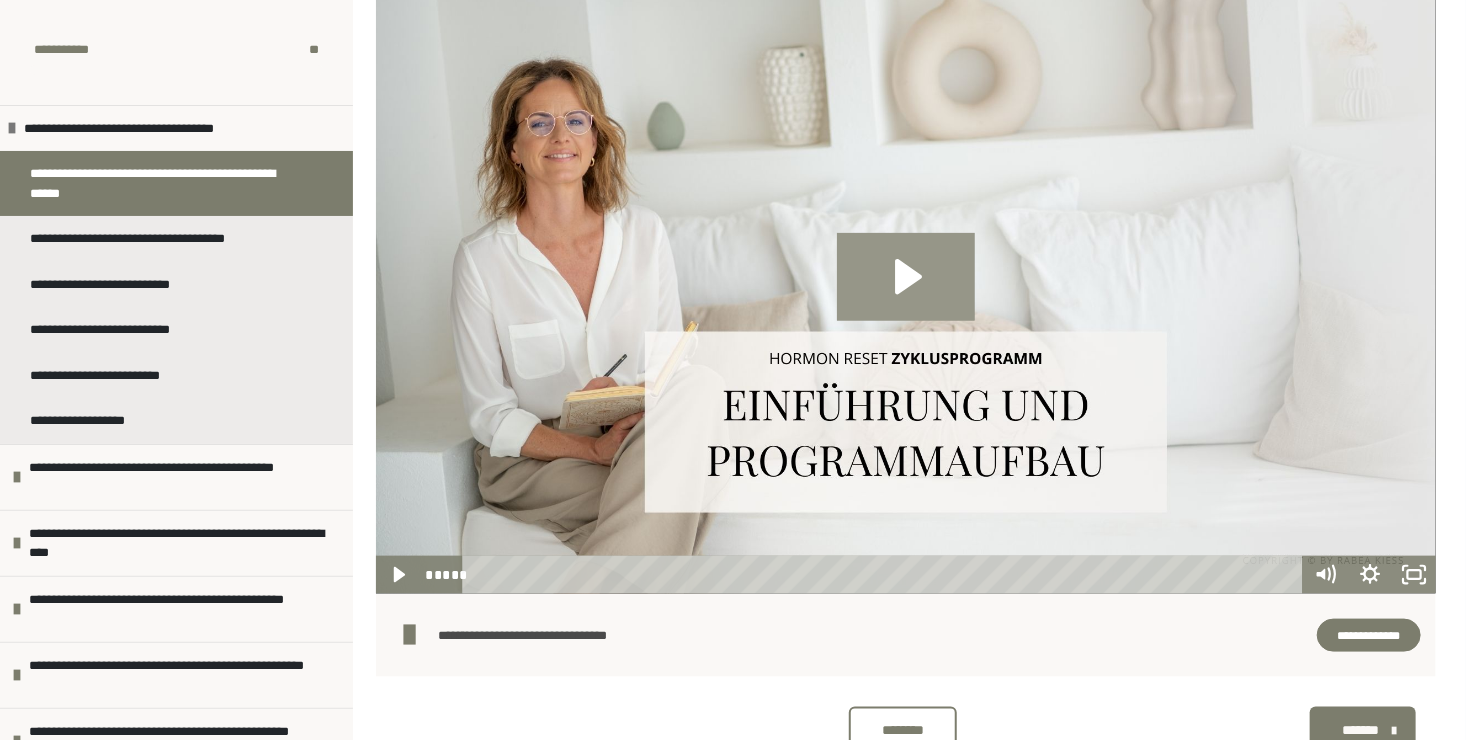 click 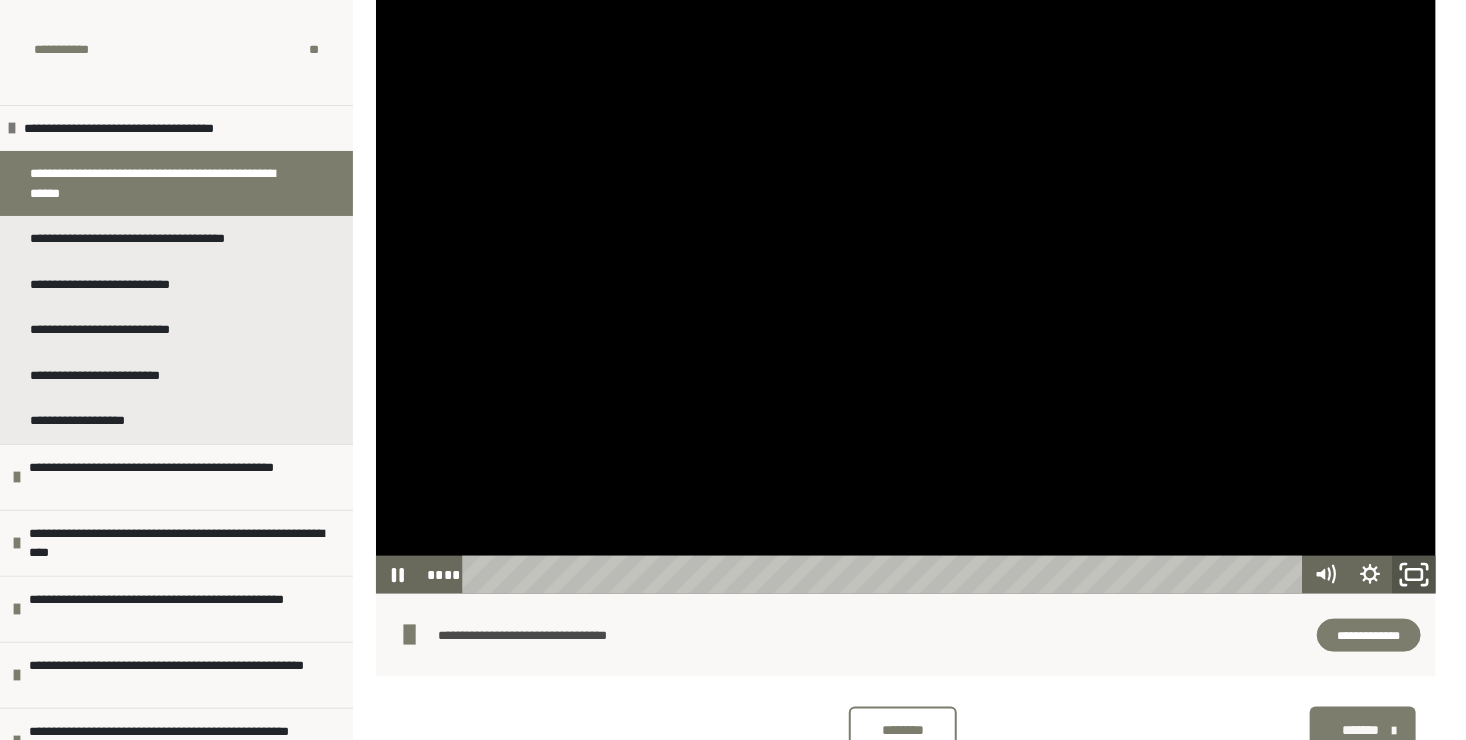 click 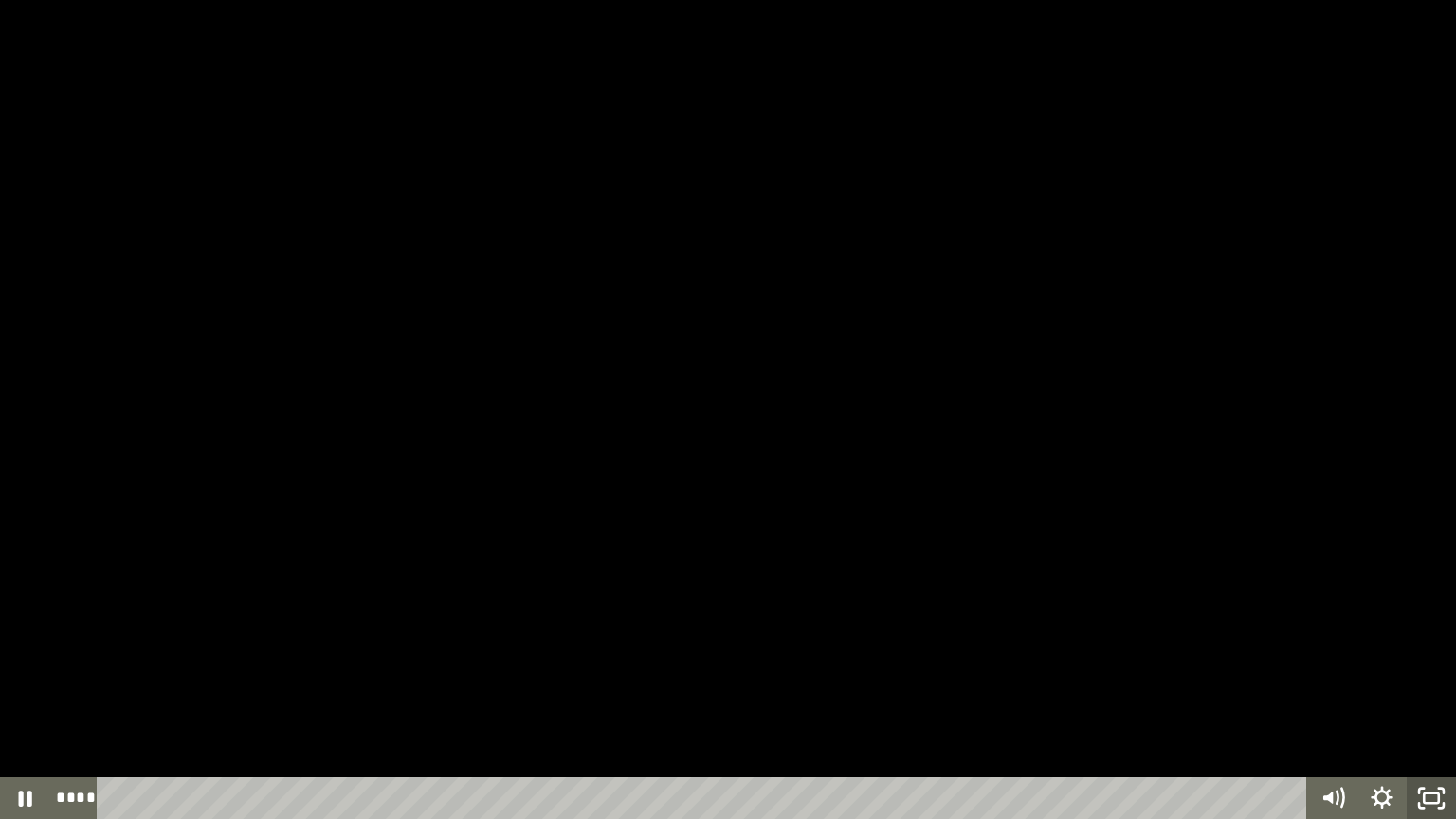 click 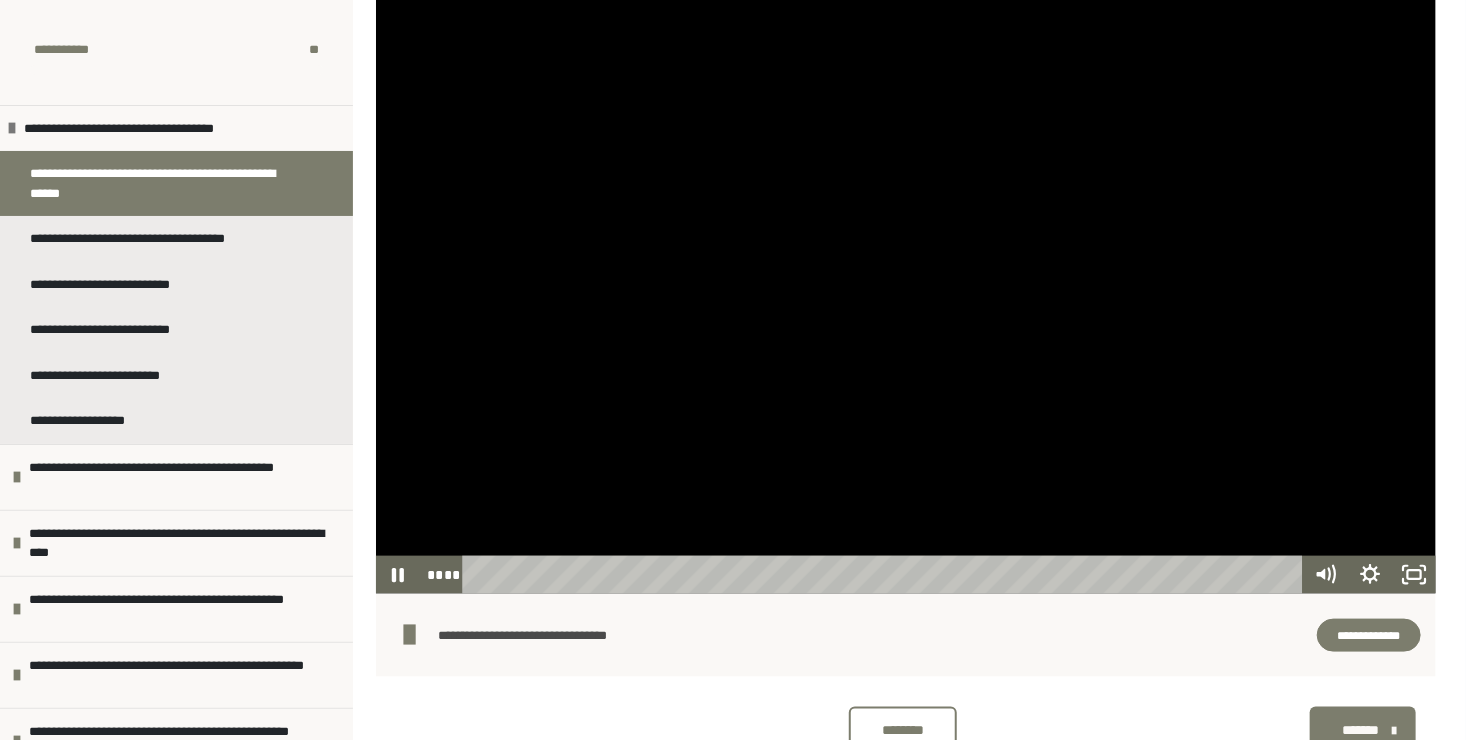 click on "**********" at bounding box center (733, 140) 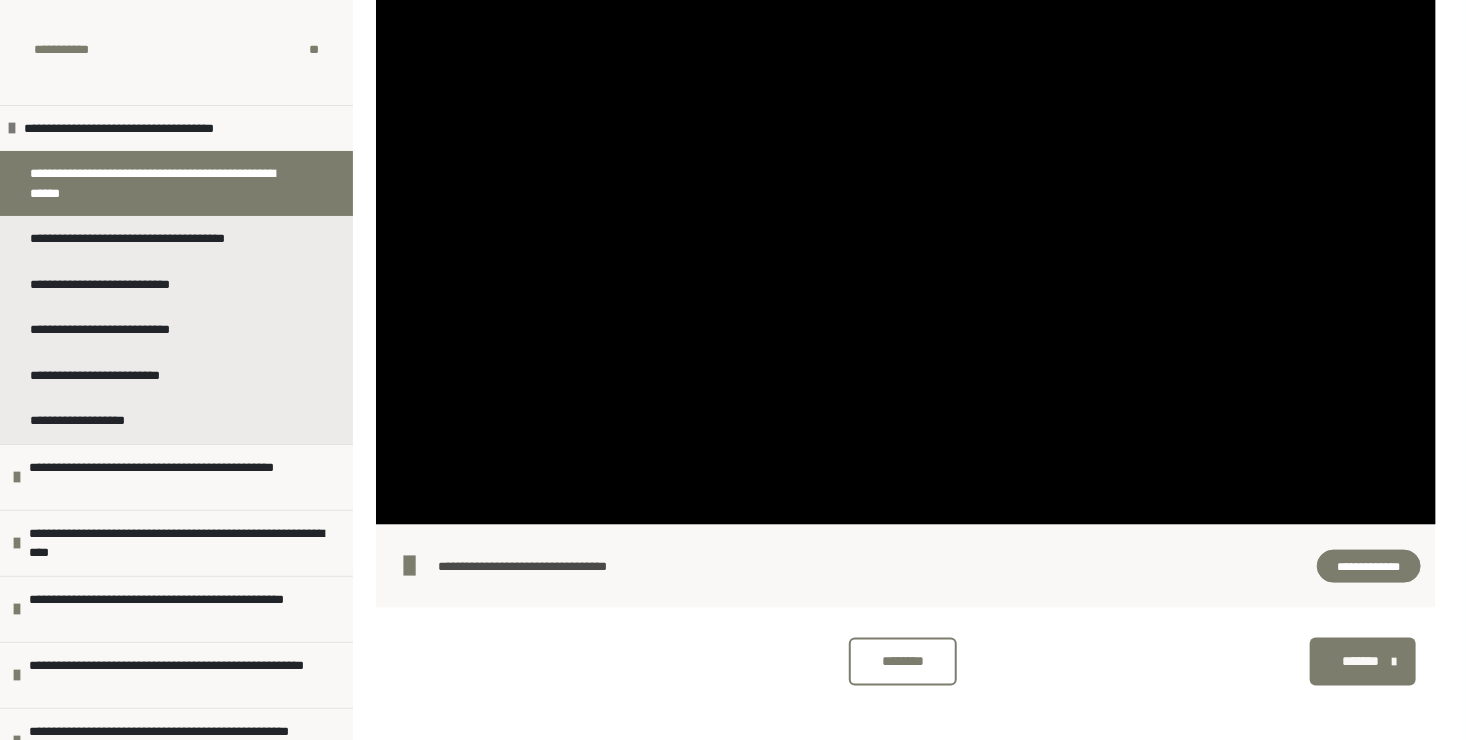 scroll, scrollTop: 932, scrollLeft: 0, axis: vertical 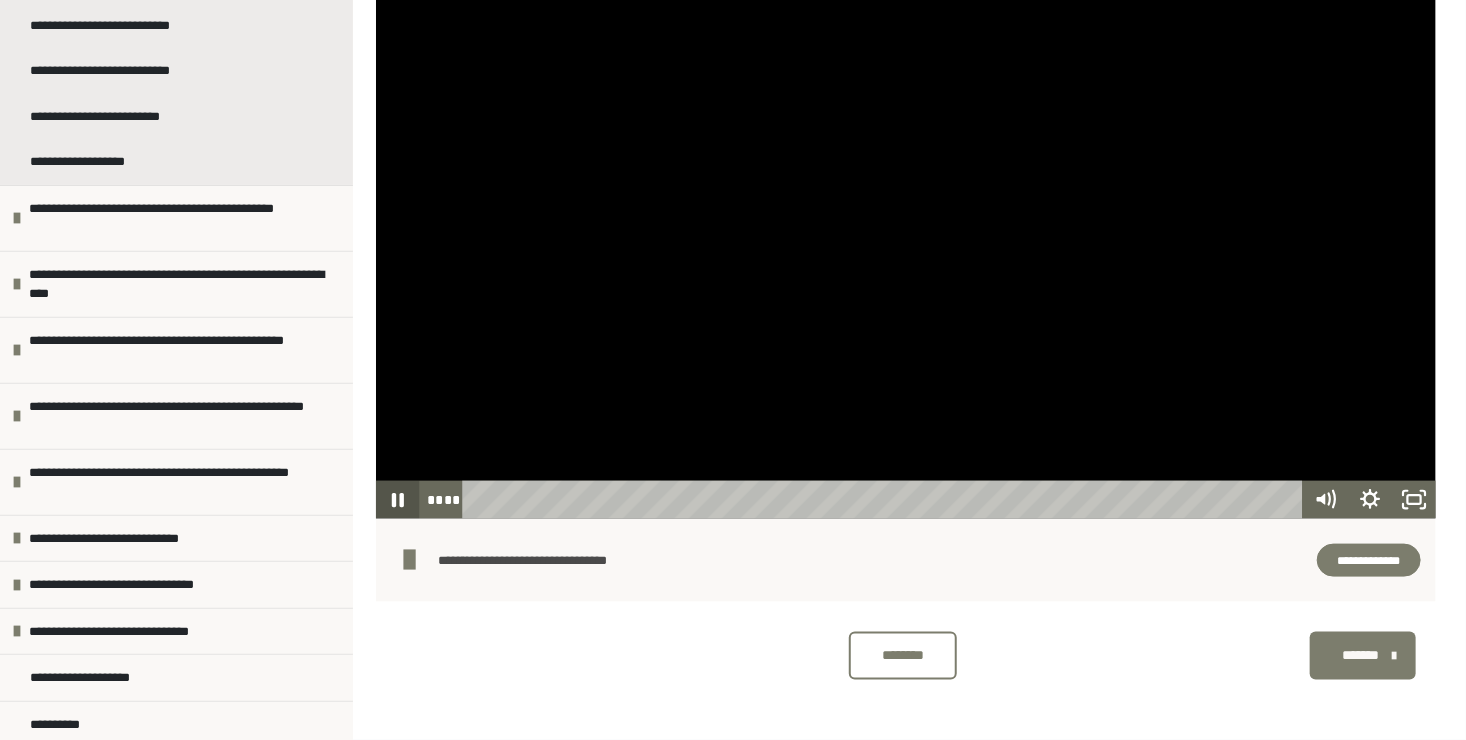 click 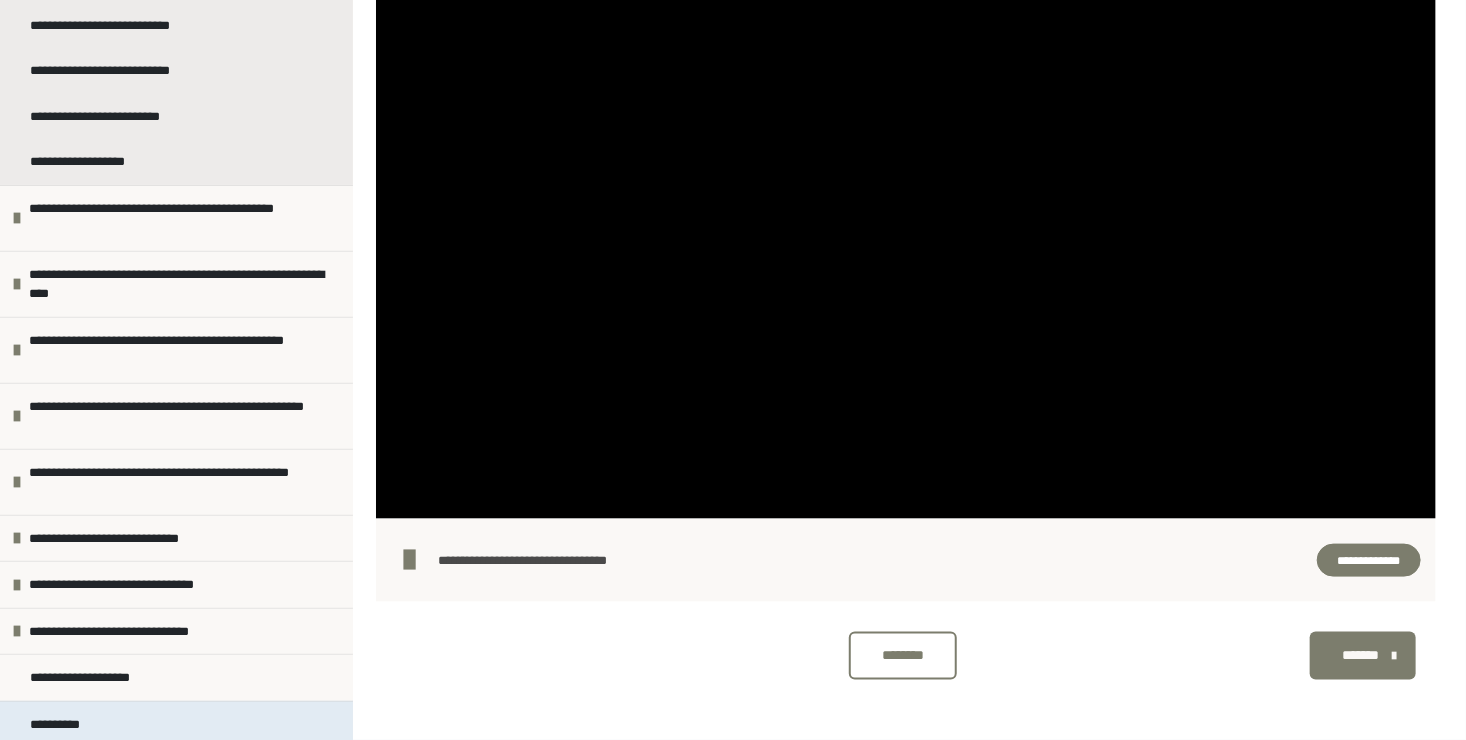 click on "**********" at bounding box center (62, 725) 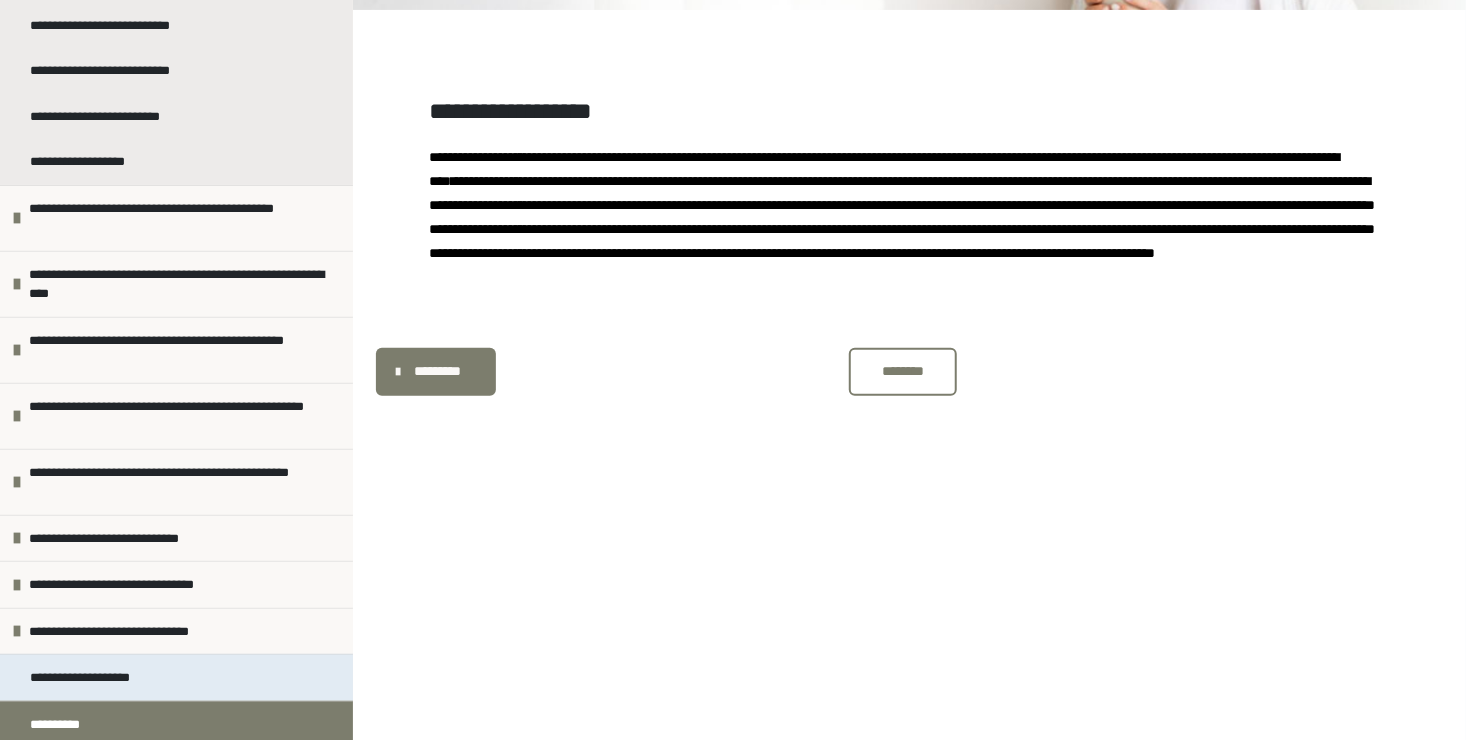 click on "**********" at bounding box center [91, 678] 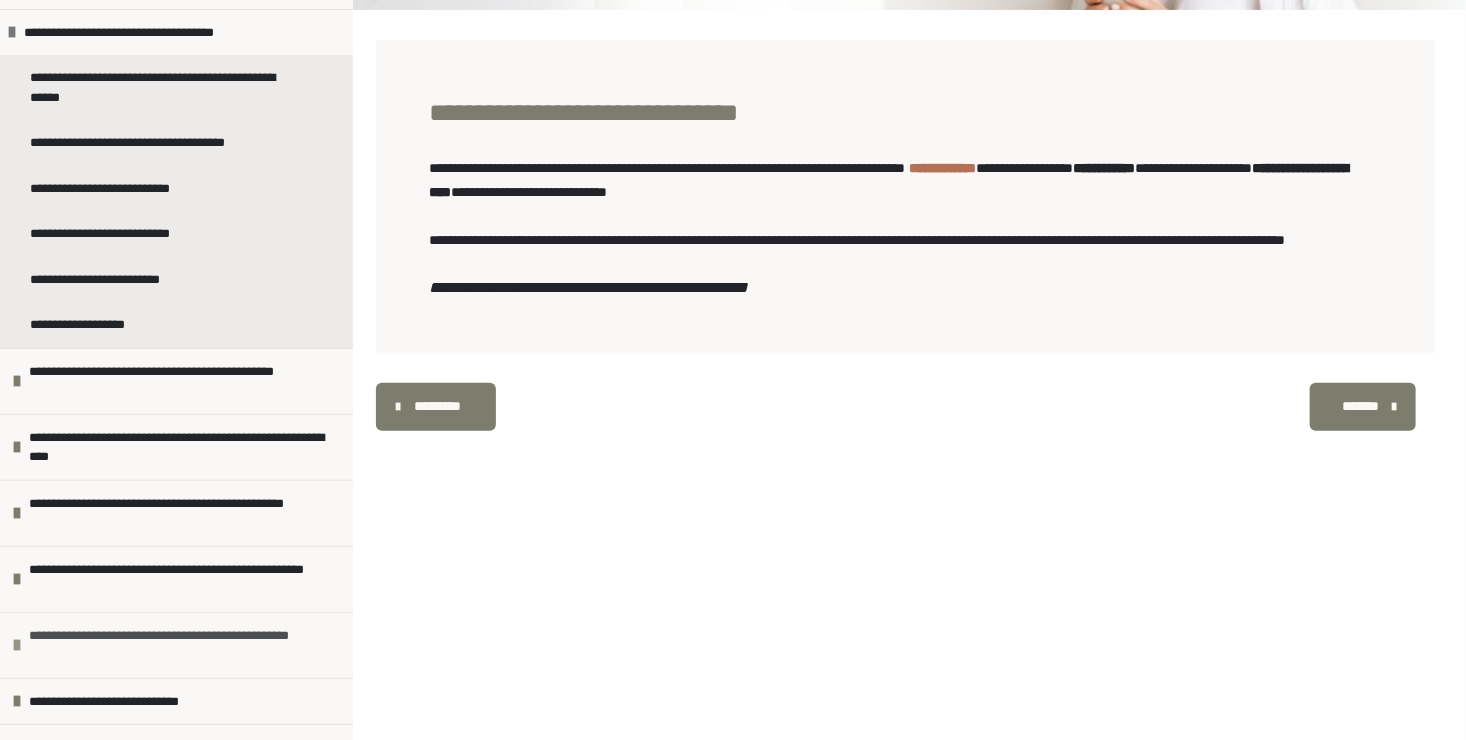 scroll, scrollTop: 0, scrollLeft: 0, axis: both 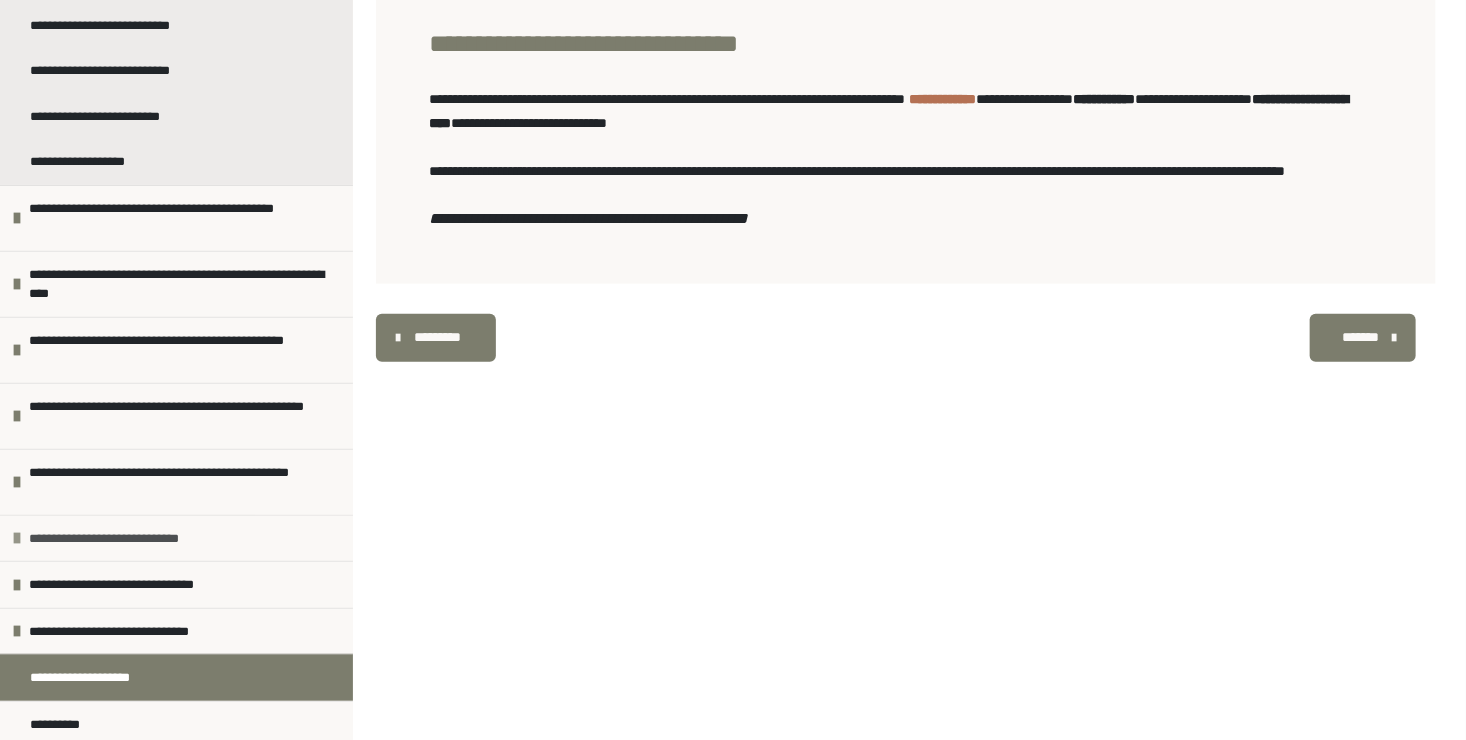 click on "**********" at bounding box center [132, 539] 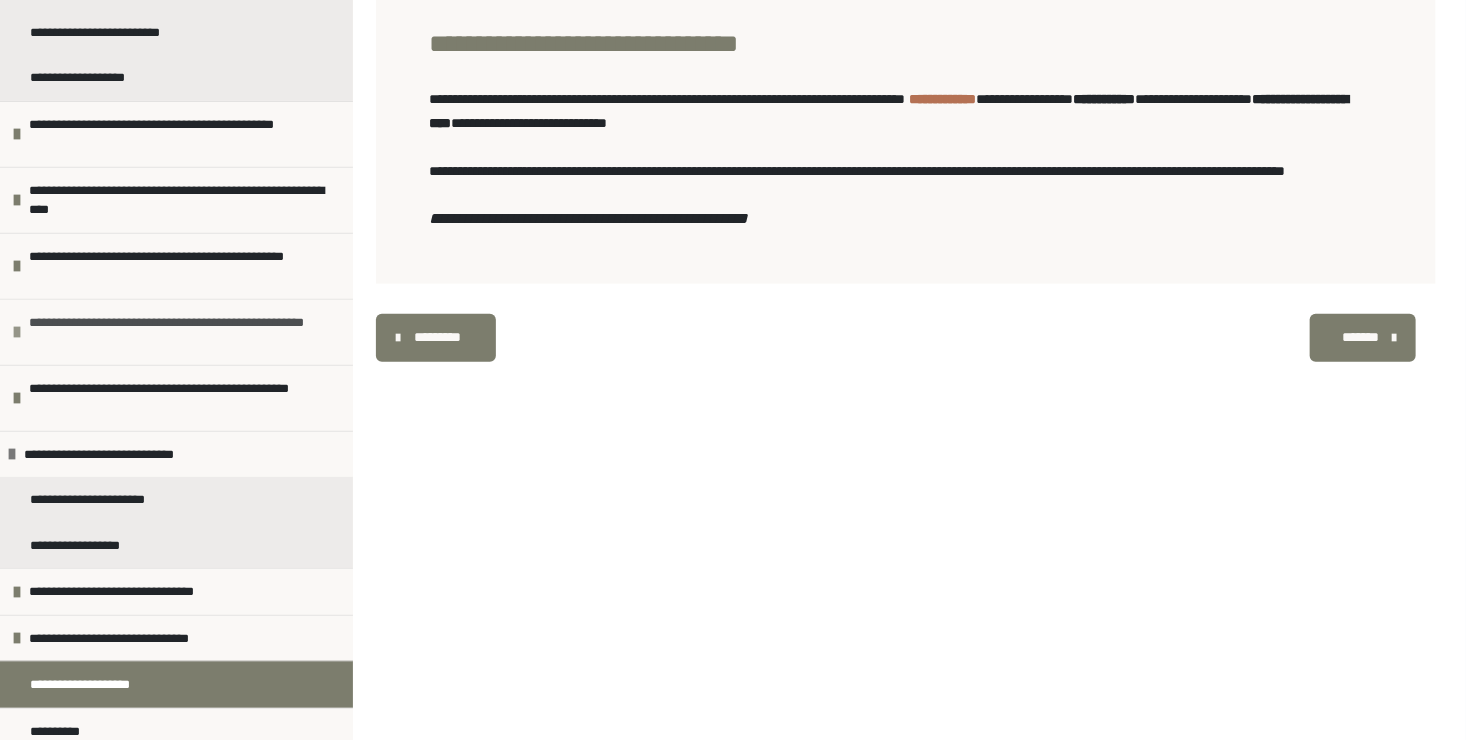 scroll, scrollTop: 350, scrollLeft: 0, axis: vertical 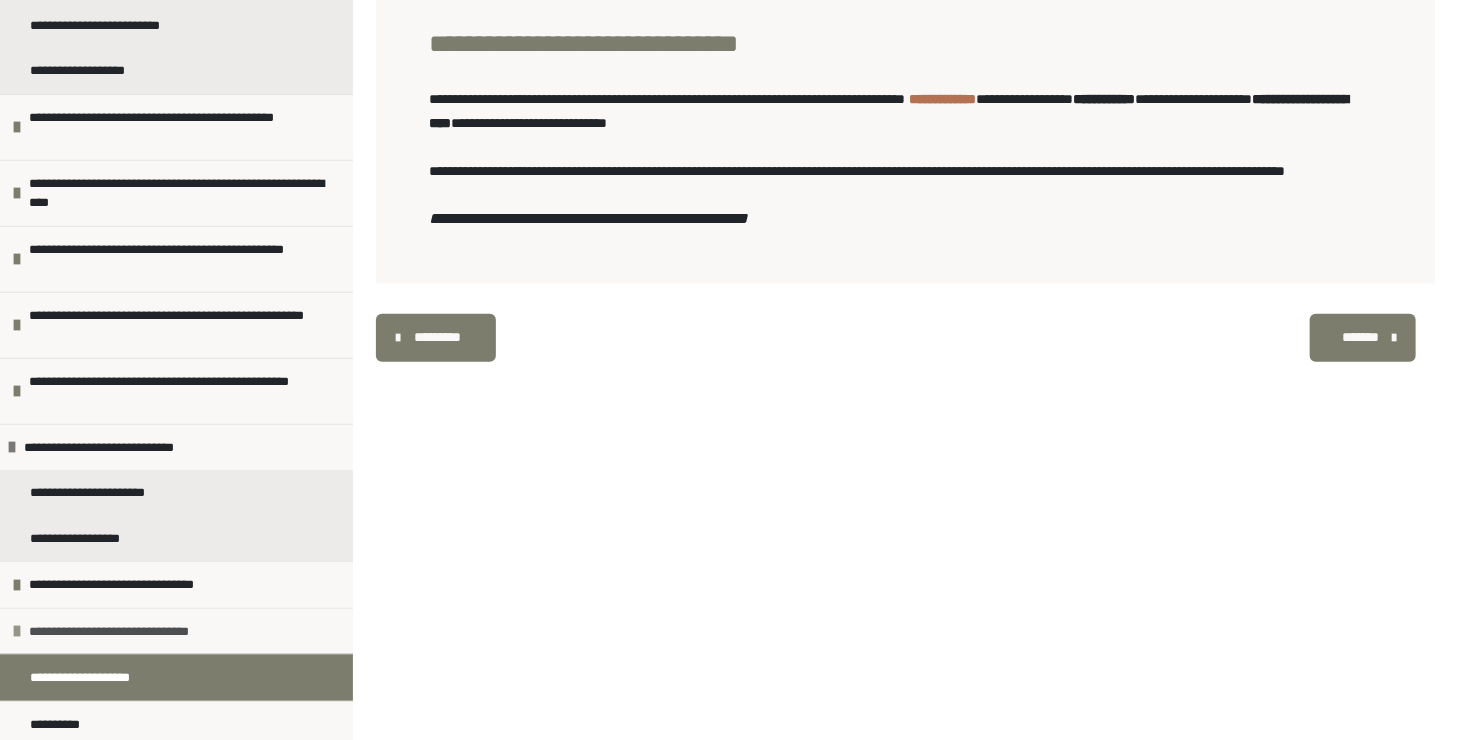 click on "**********" at bounding box center [141, 632] 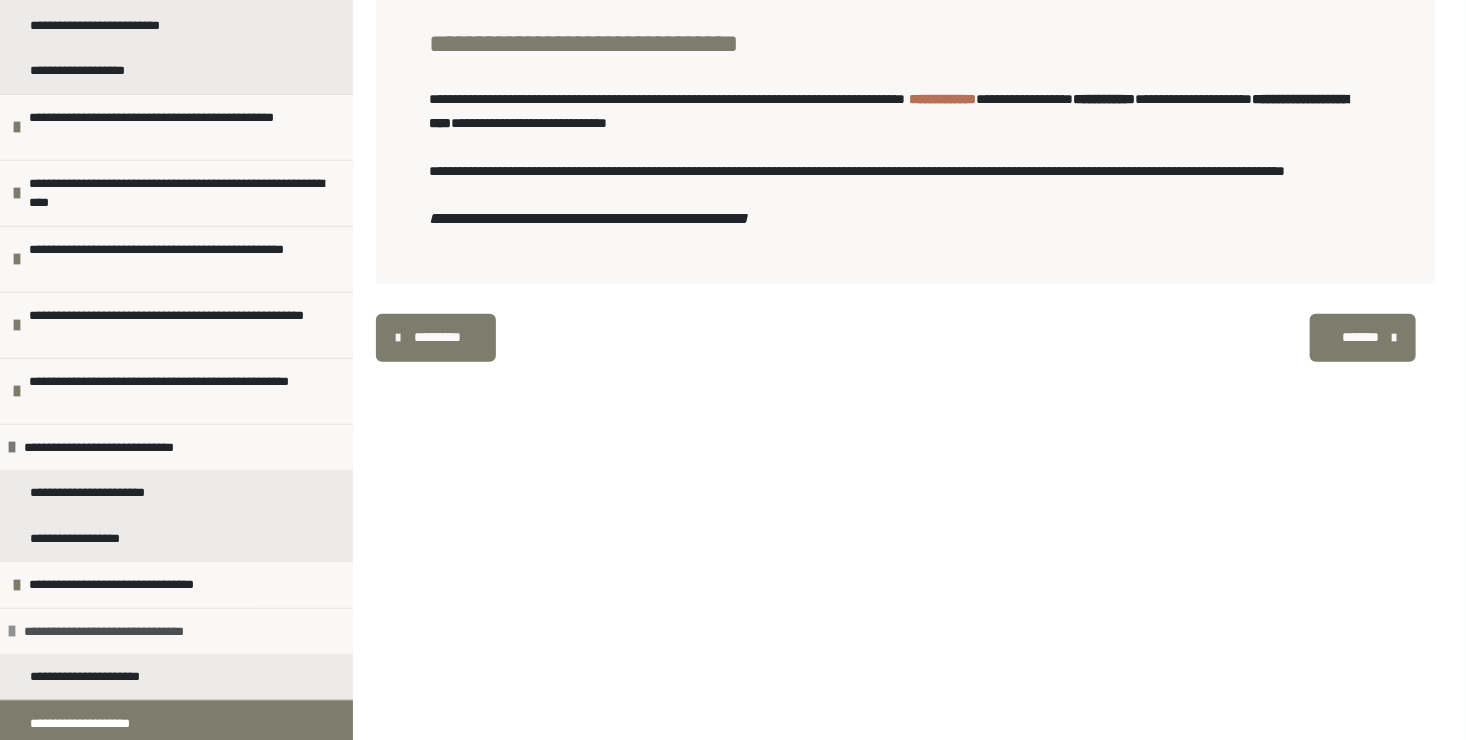 scroll, scrollTop: 395, scrollLeft: 0, axis: vertical 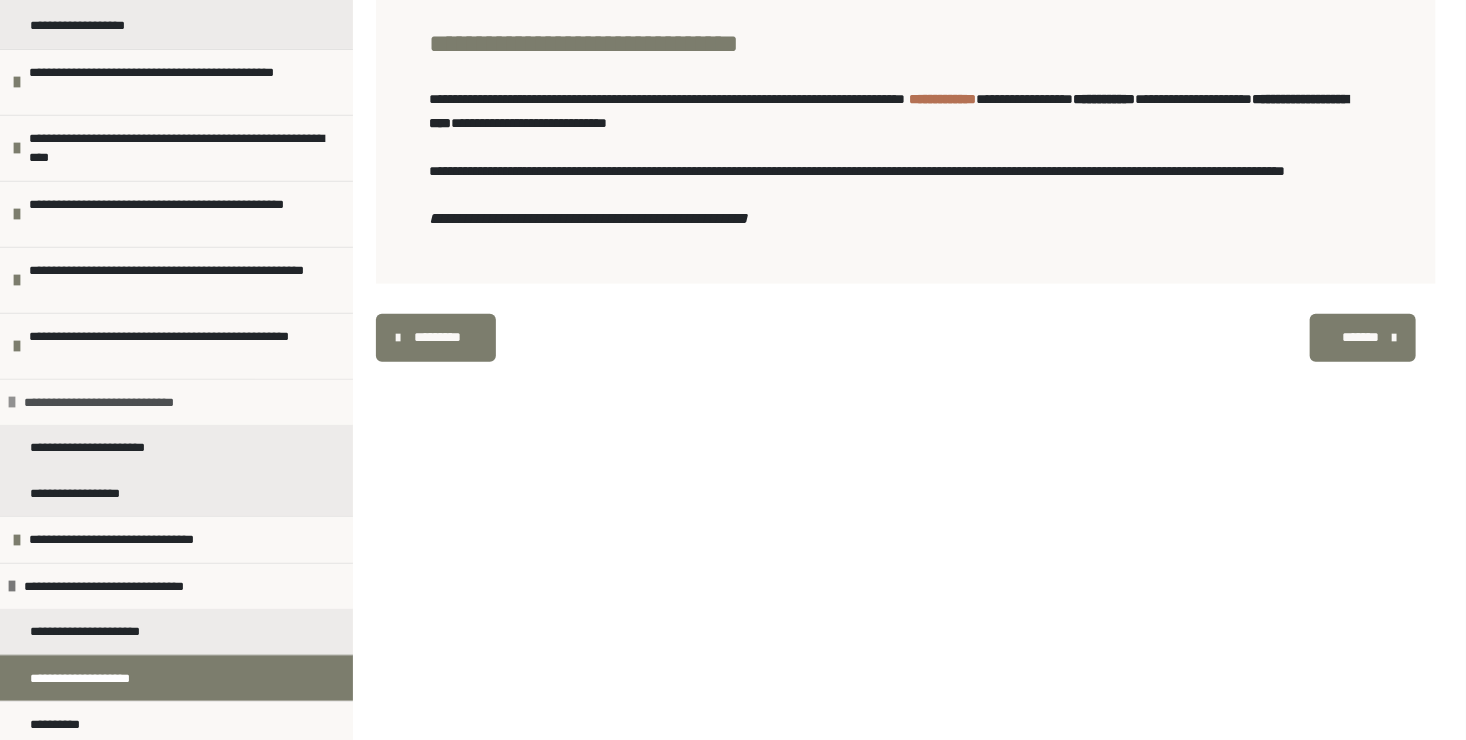 click at bounding box center (12, 402) 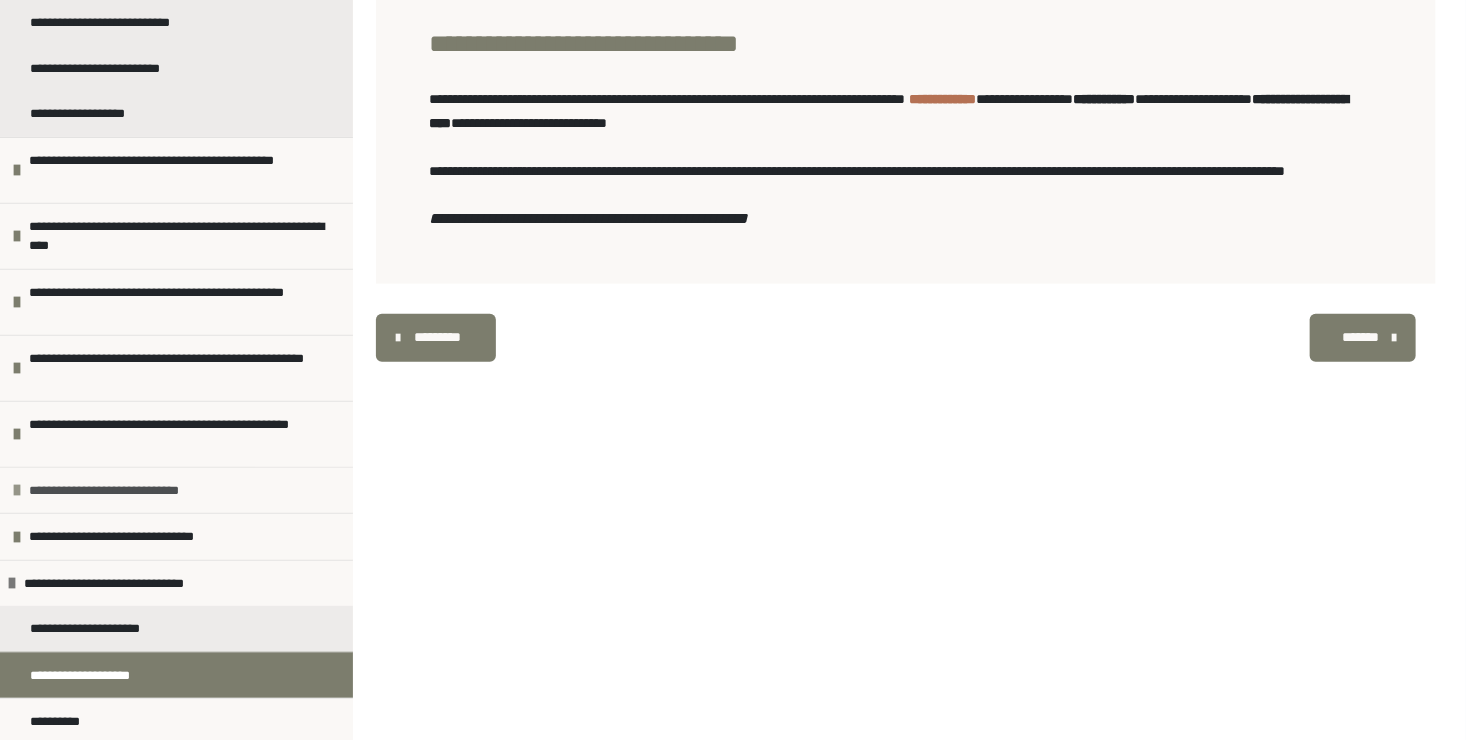 scroll, scrollTop: 304, scrollLeft: 0, axis: vertical 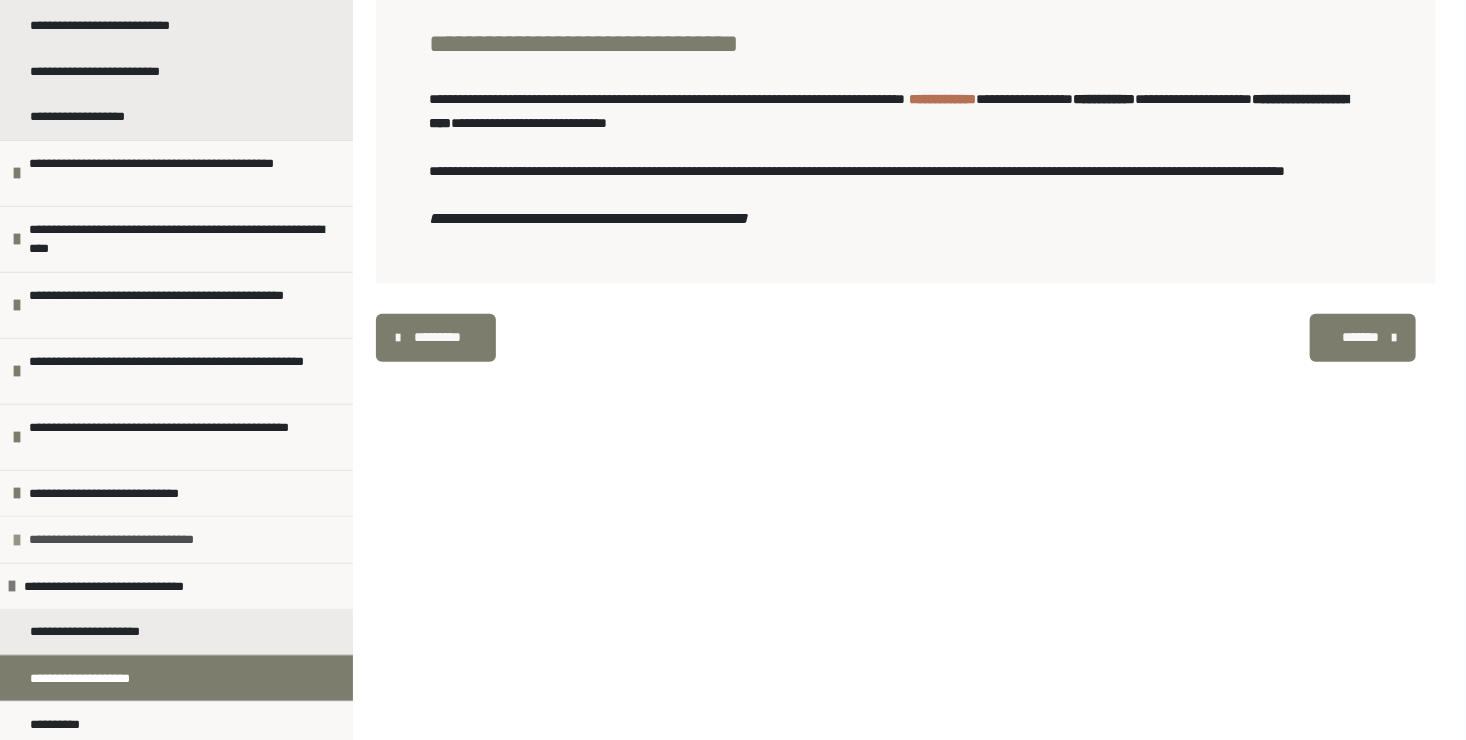 click at bounding box center [17, 540] 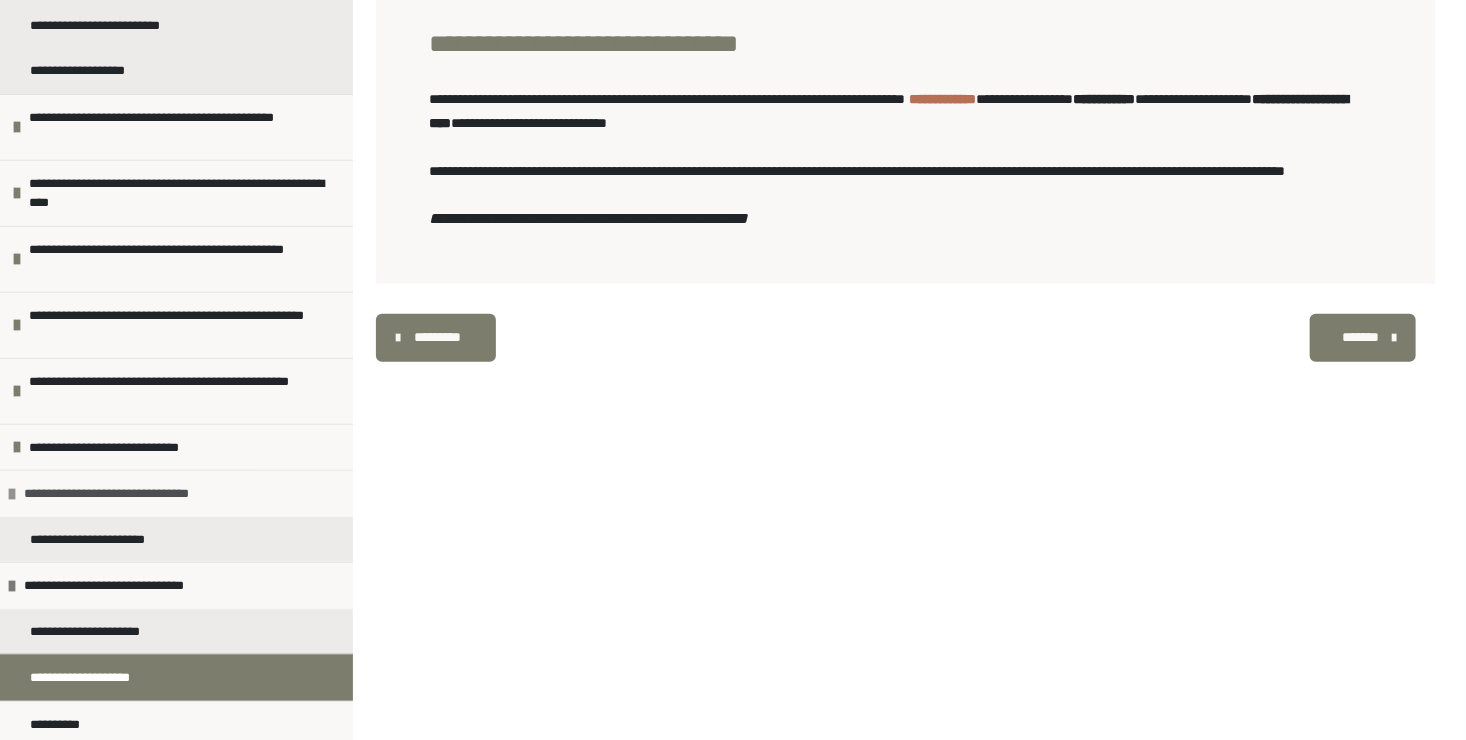 click at bounding box center [12, 494] 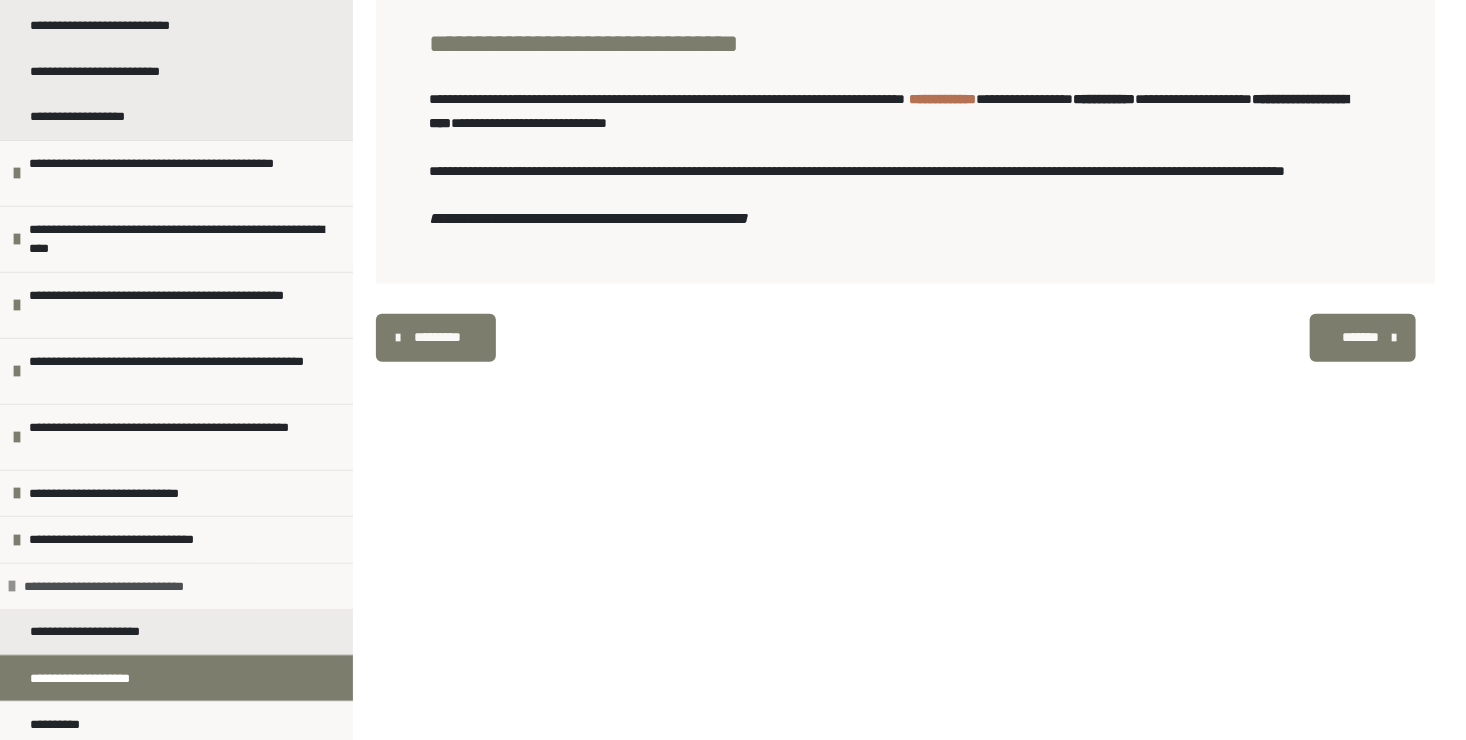 click at bounding box center (12, 586) 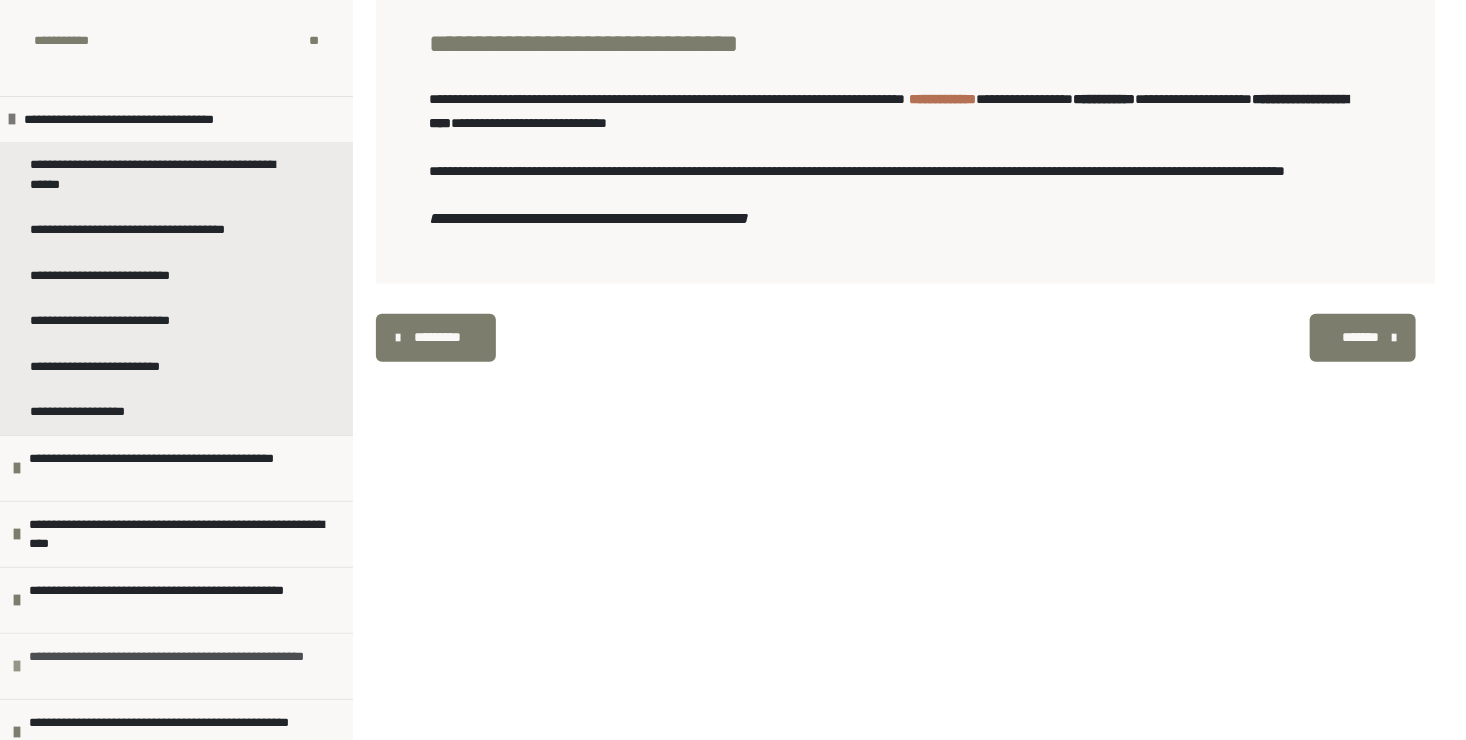 scroll, scrollTop: 0, scrollLeft: 0, axis: both 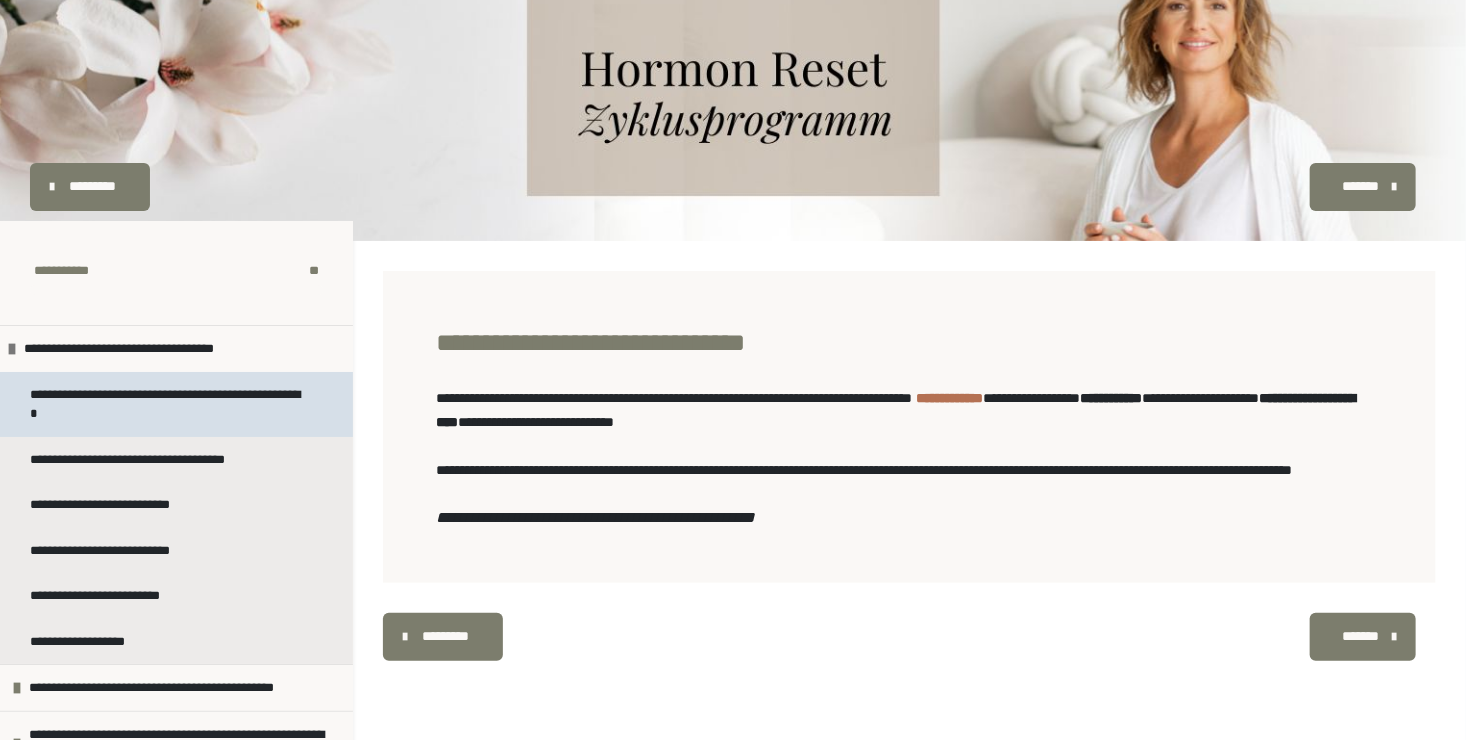 click on "**********" at bounding box center [168, 404] 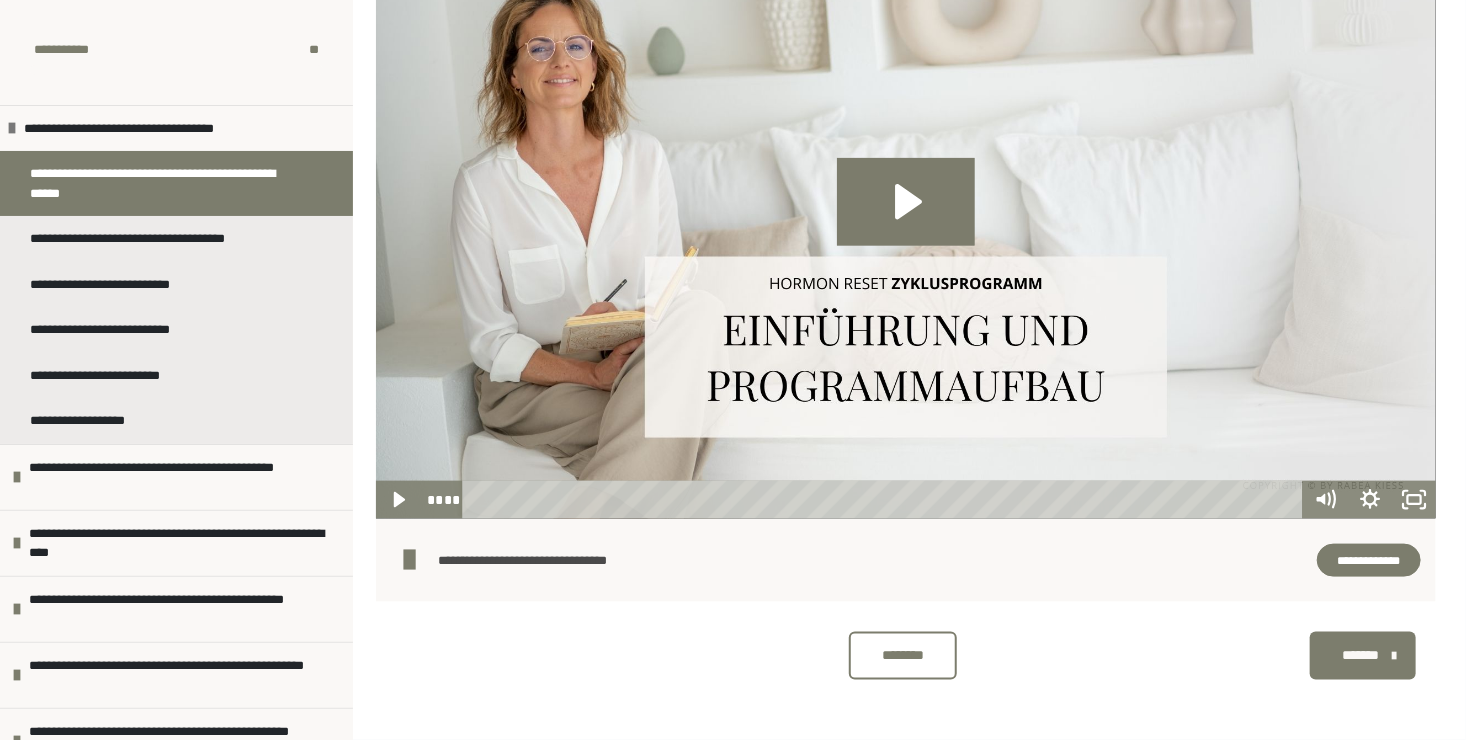 scroll, scrollTop: 932, scrollLeft: 0, axis: vertical 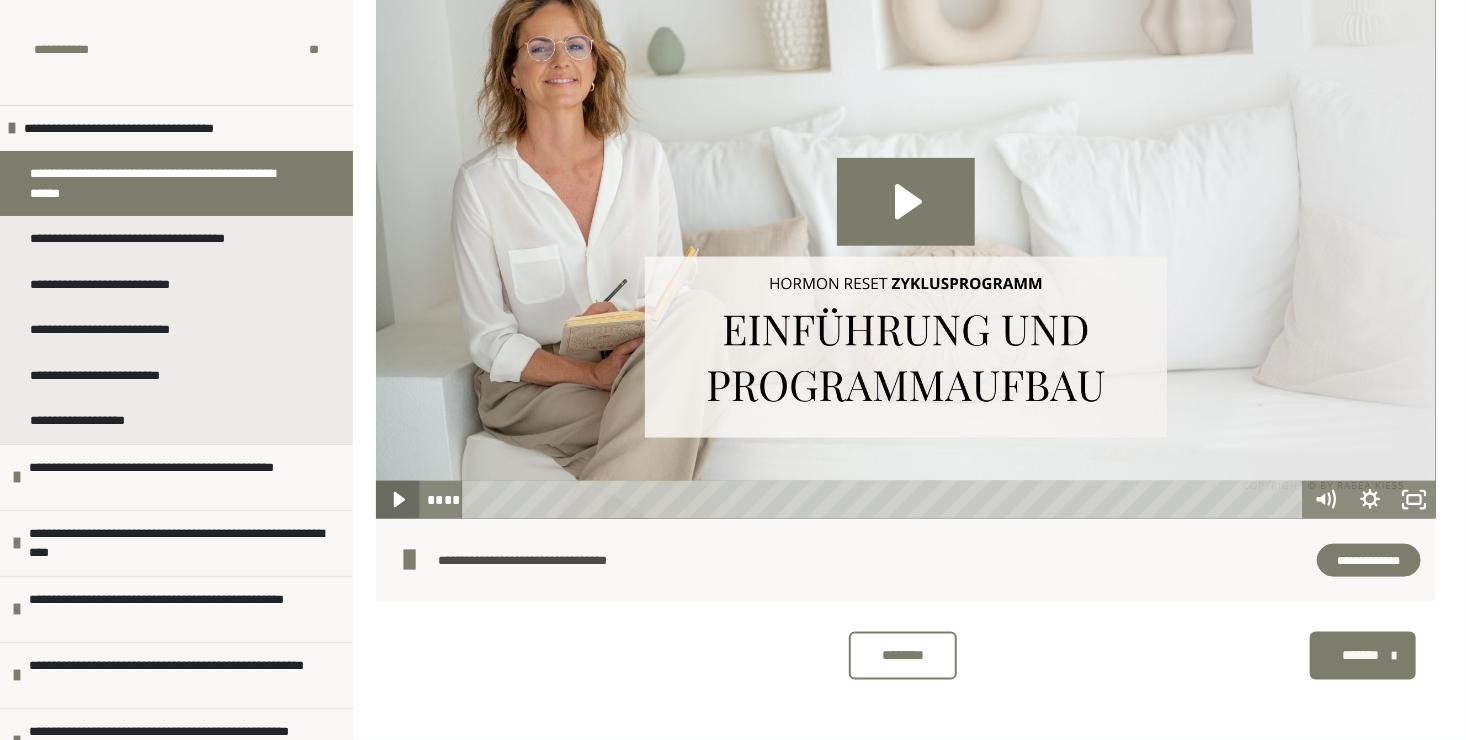 click 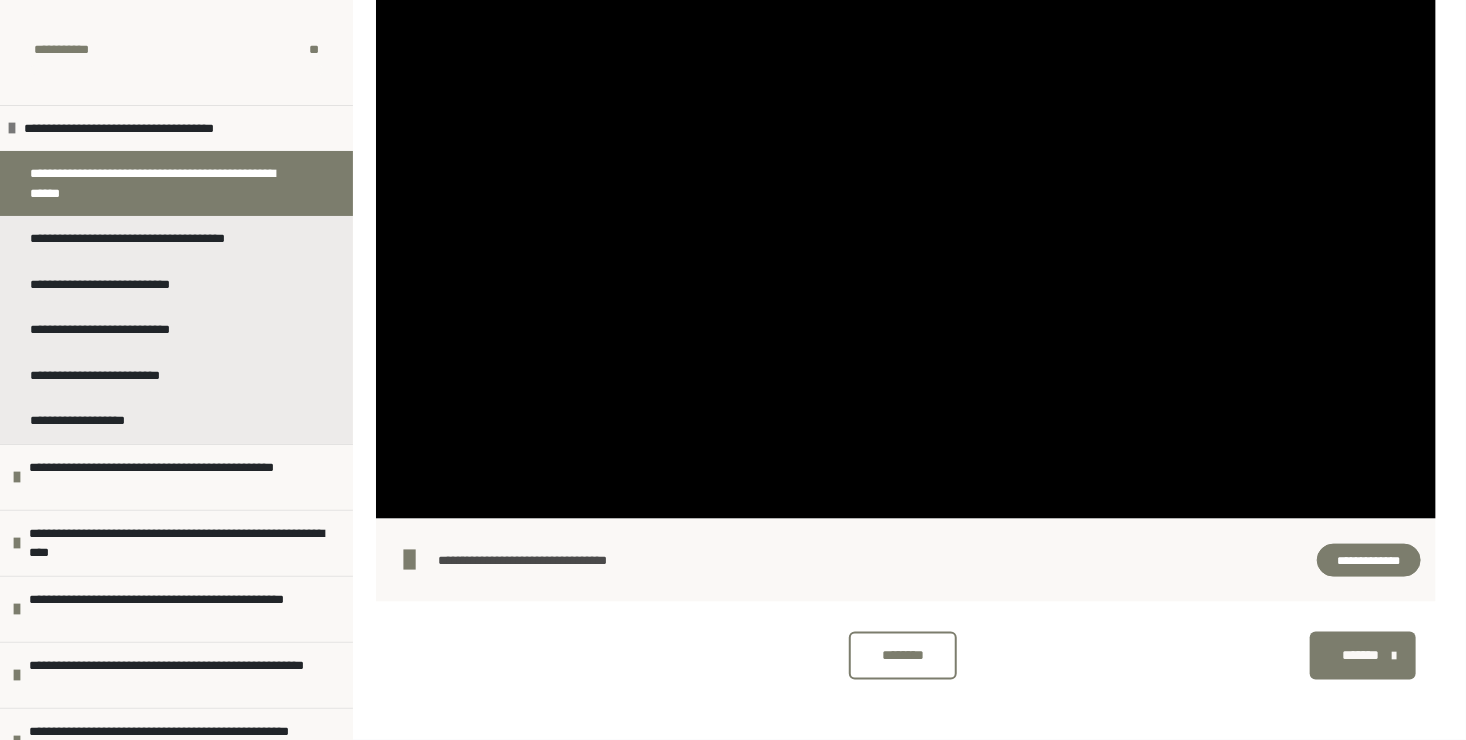 click on "**********" at bounding box center [733, 65] 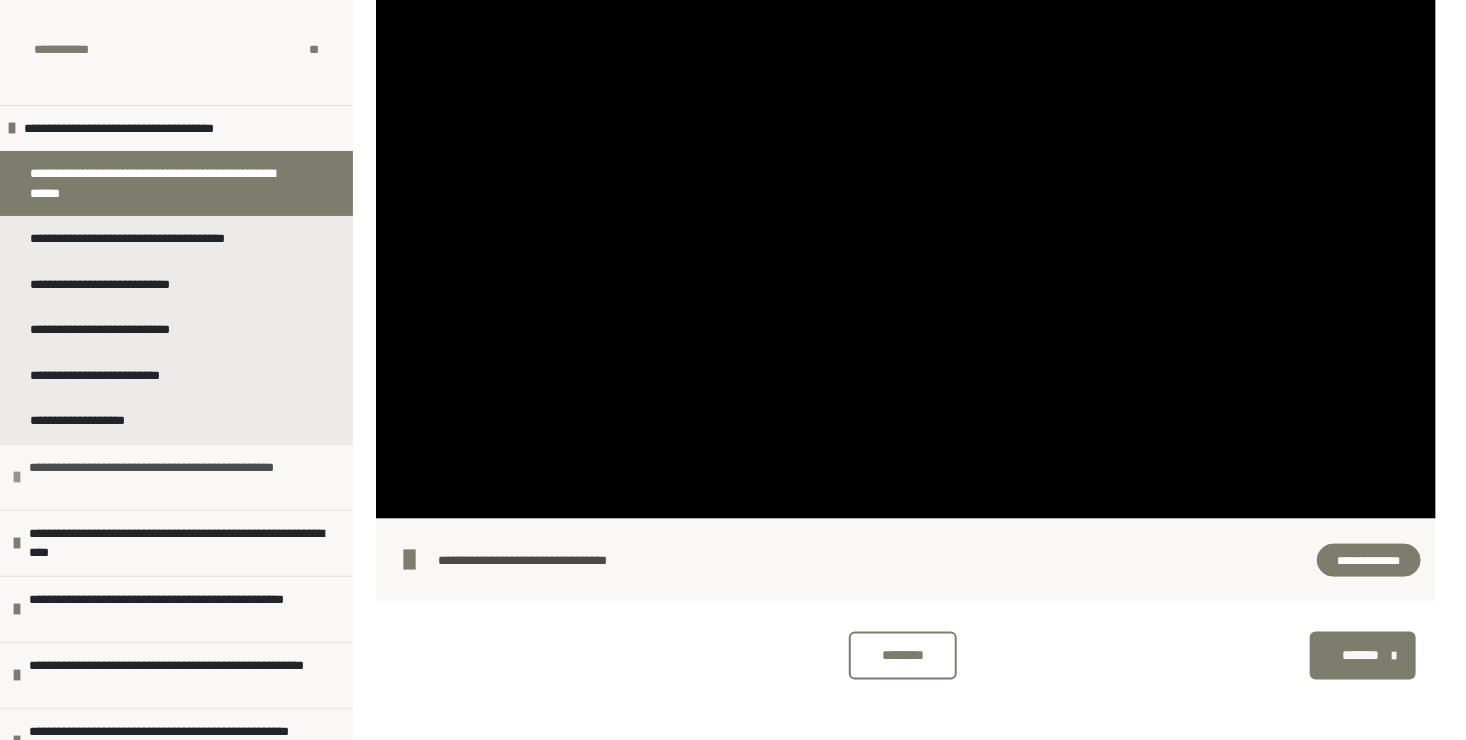 click on "**********" at bounding box center (176, 477) 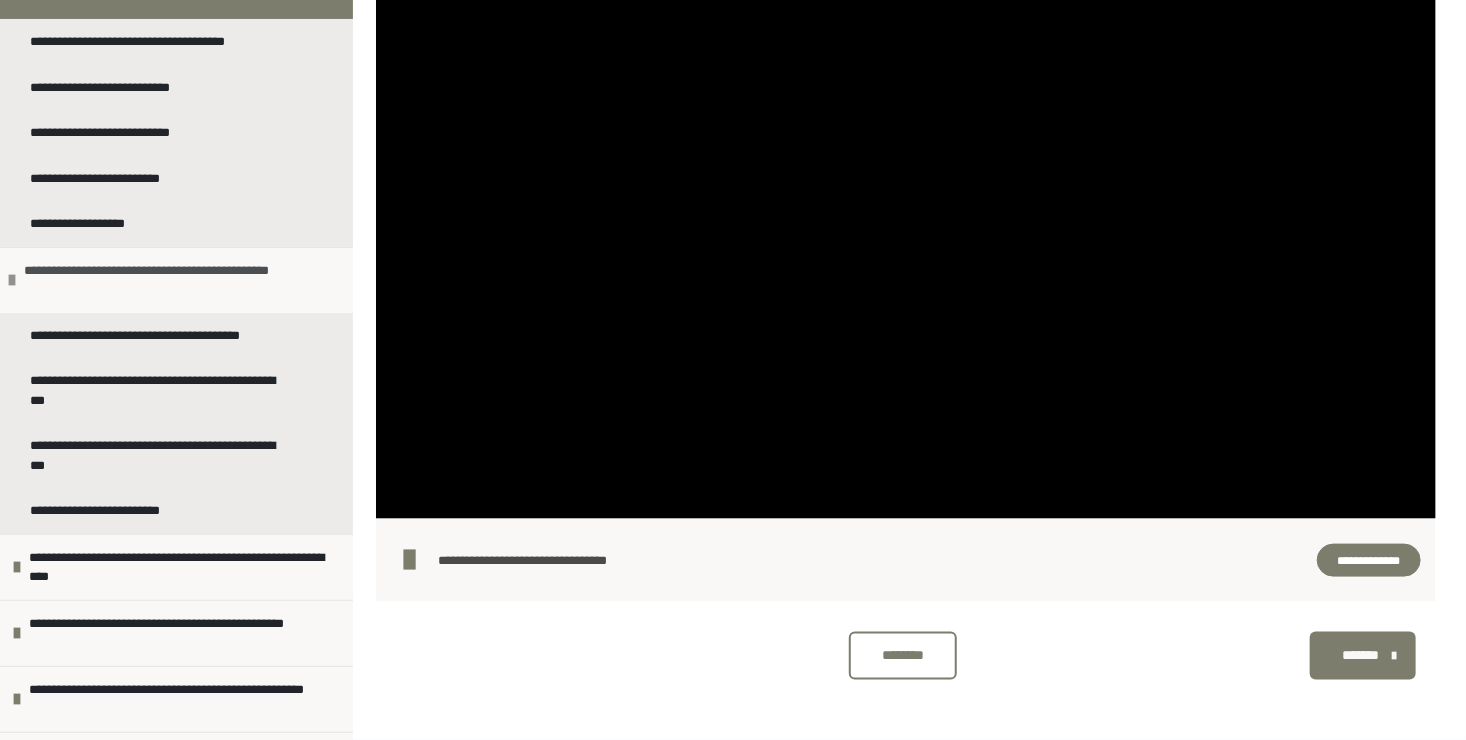 scroll, scrollTop: 200, scrollLeft: 0, axis: vertical 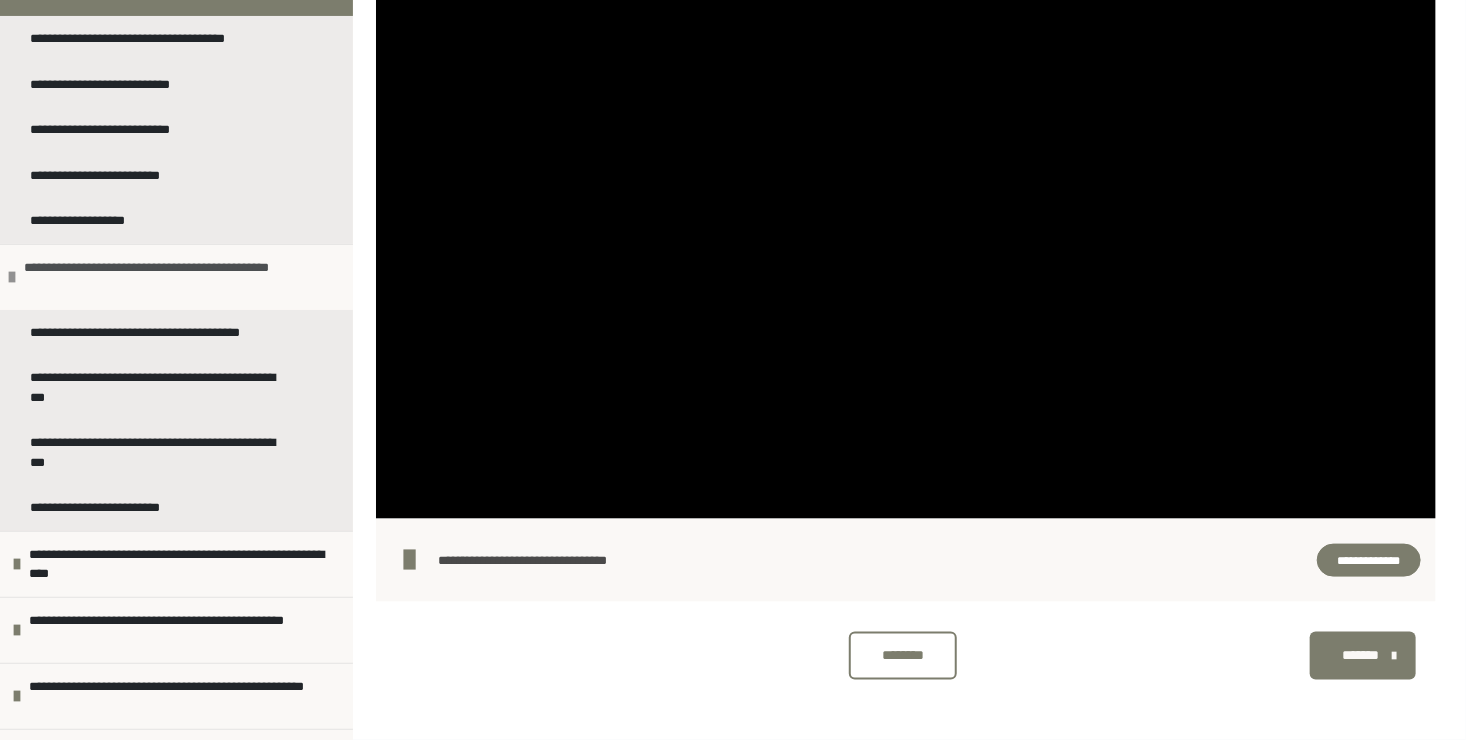 click at bounding box center (12, 277) 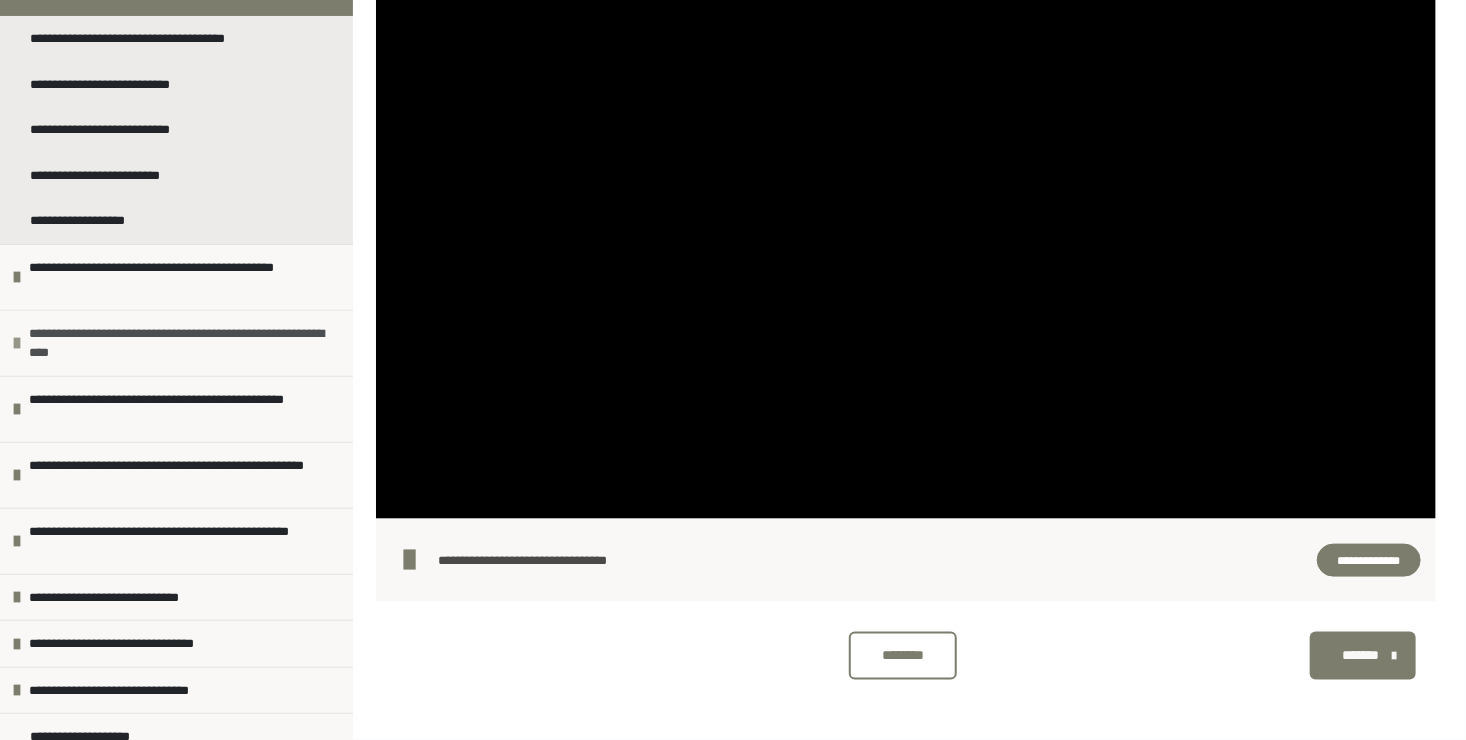 click at bounding box center (17, 343) 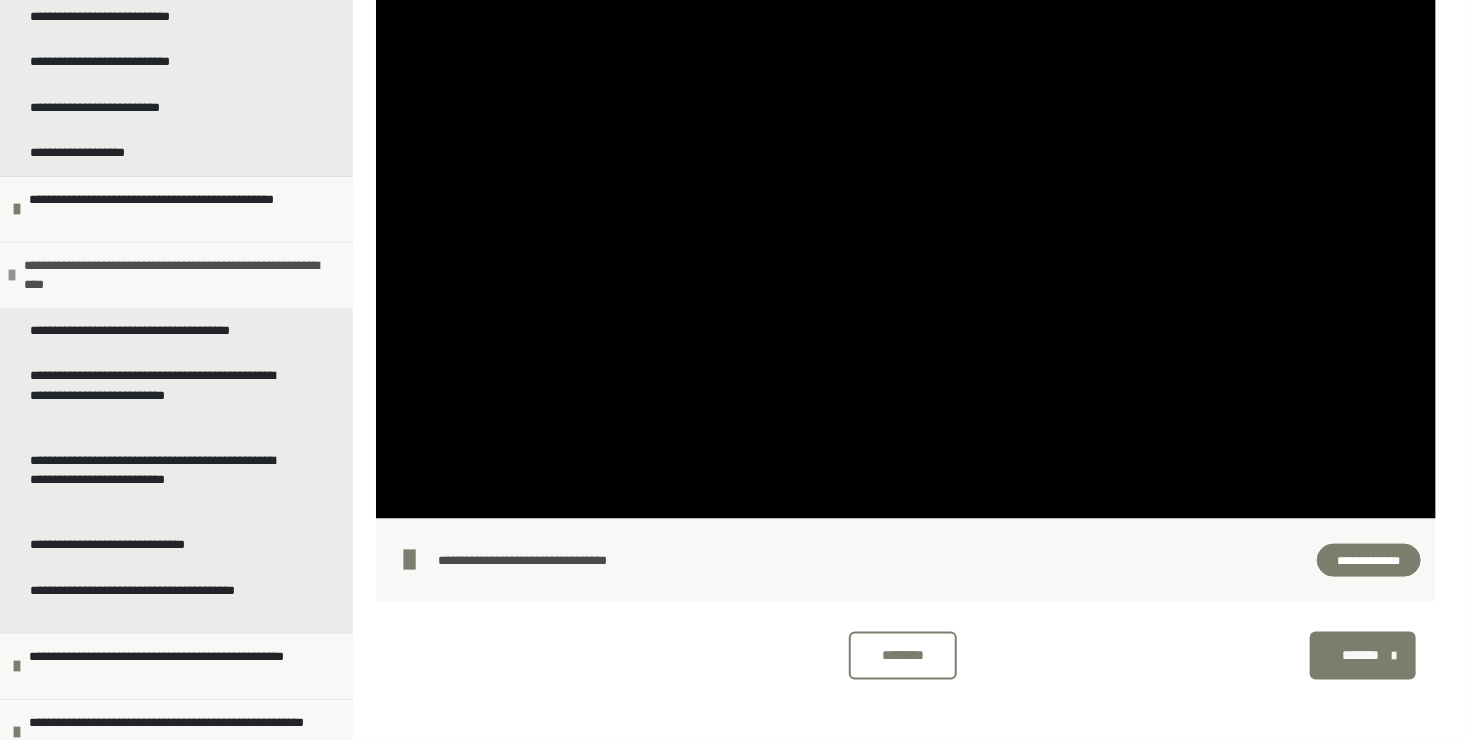 scroll, scrollTop: 300, scrollLeft: 0, axis: vertical 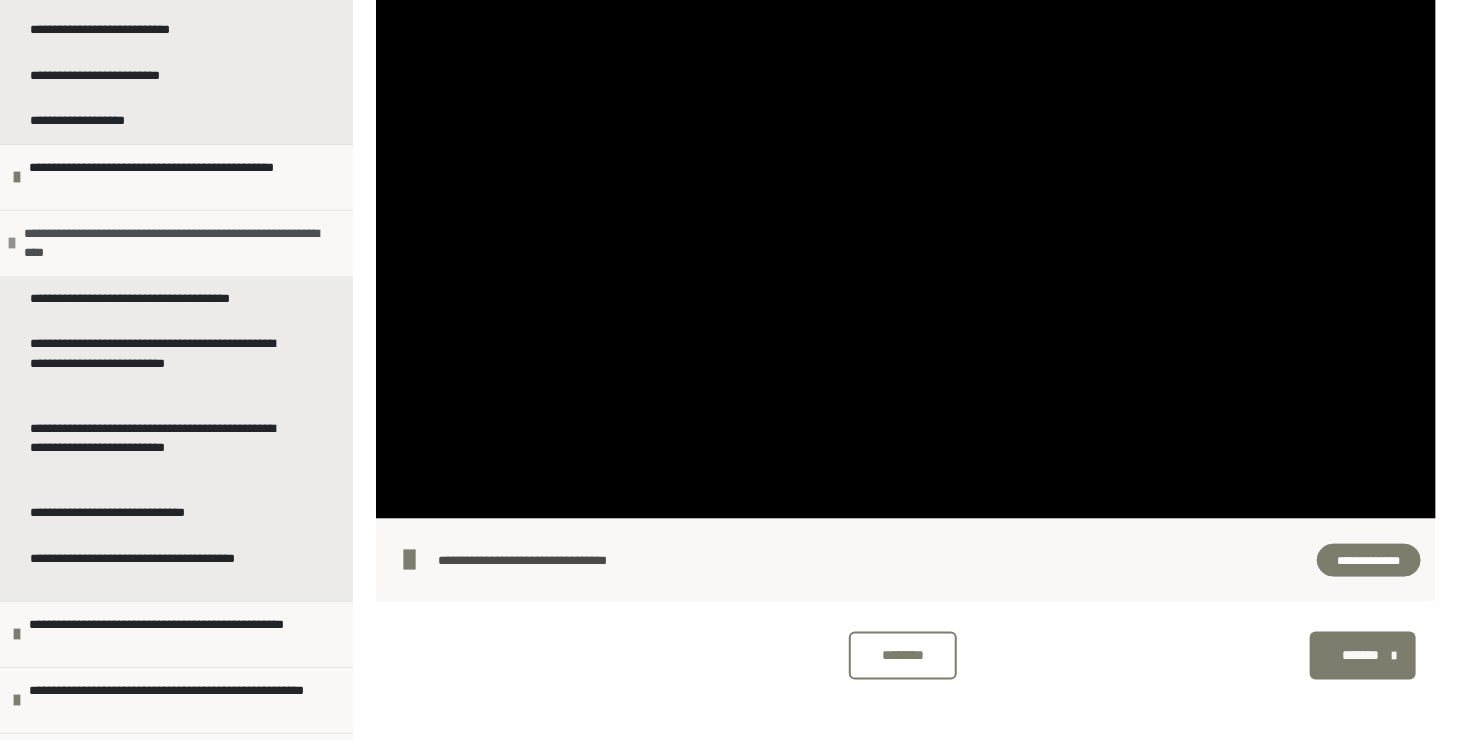 click at bounding box center [12, 243] 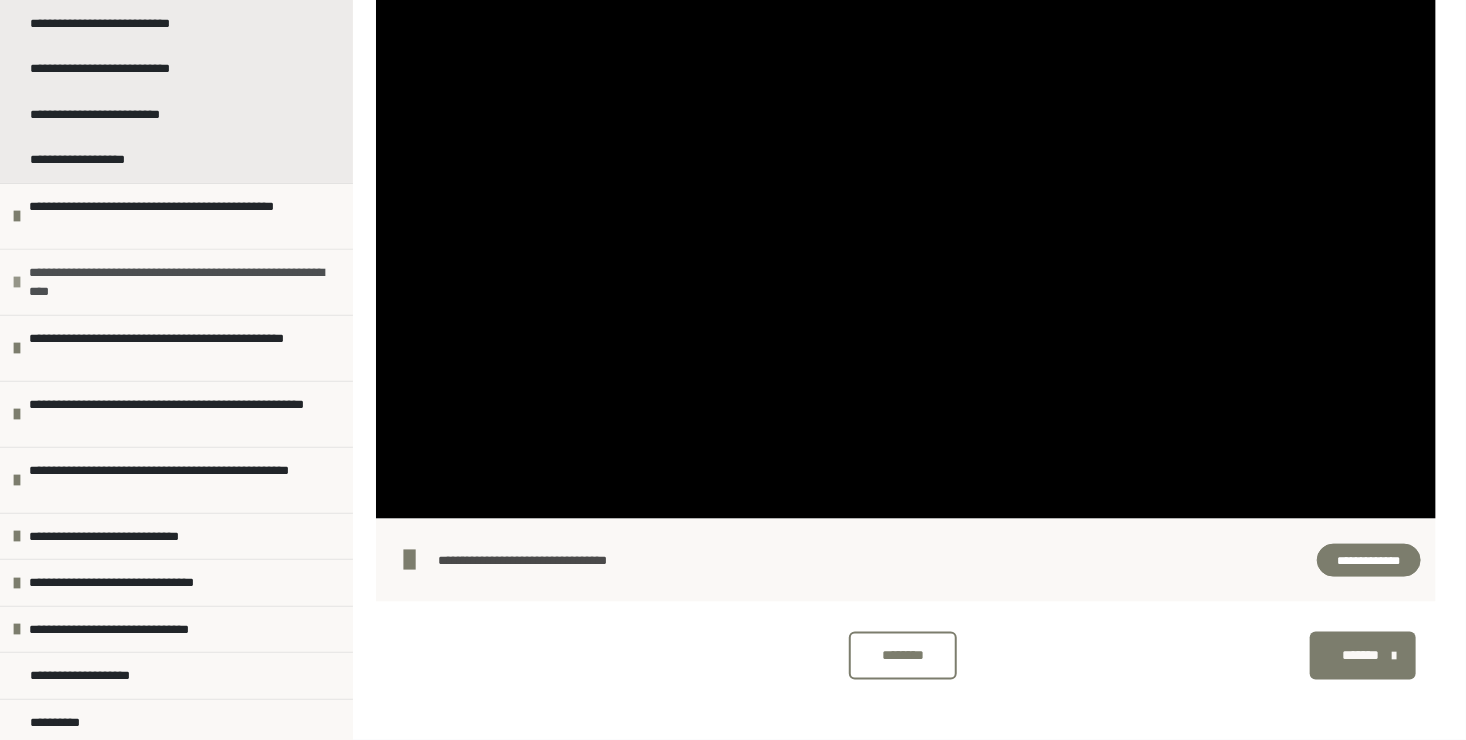 scroll, scrollTop: 259, scrollLeft: 0, axis: vertical 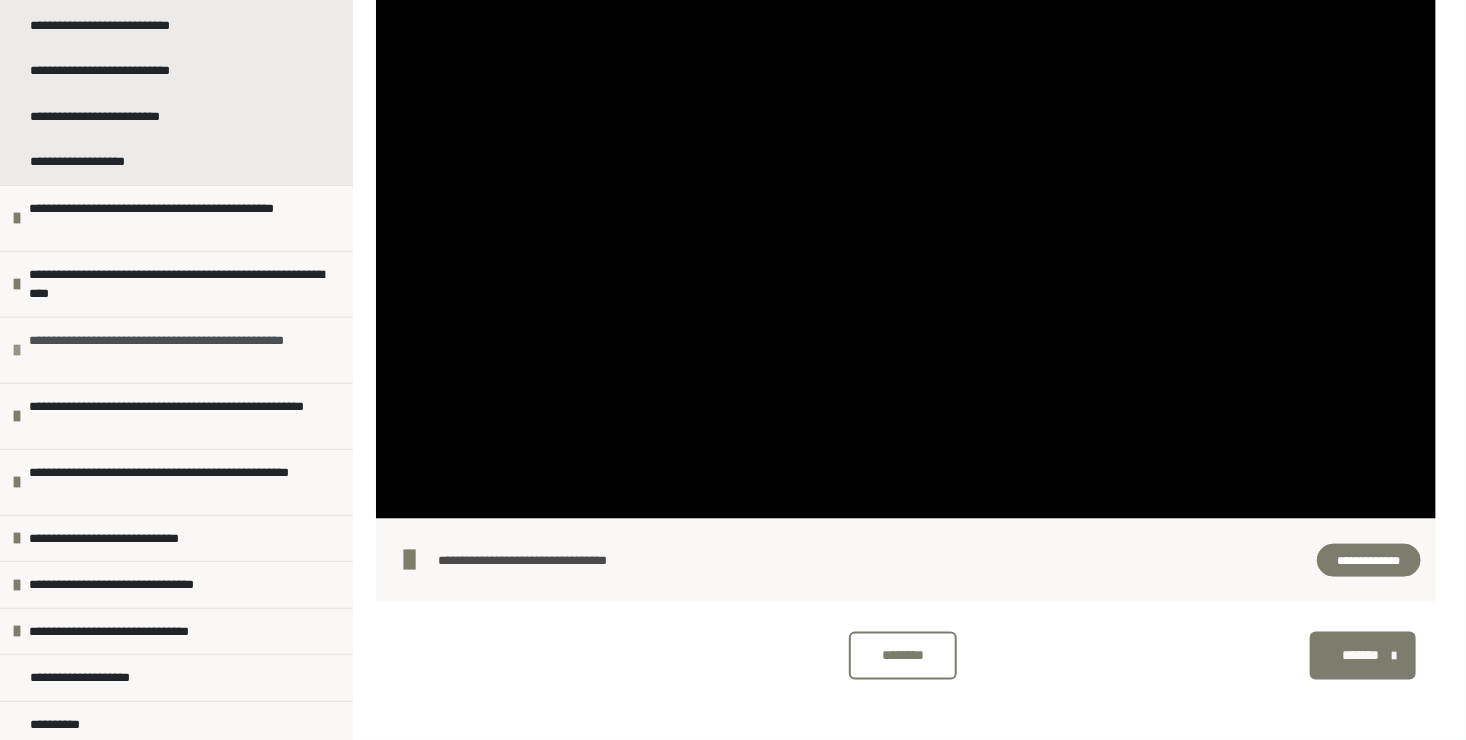 click on "**********" at bounding box center (176, 350) 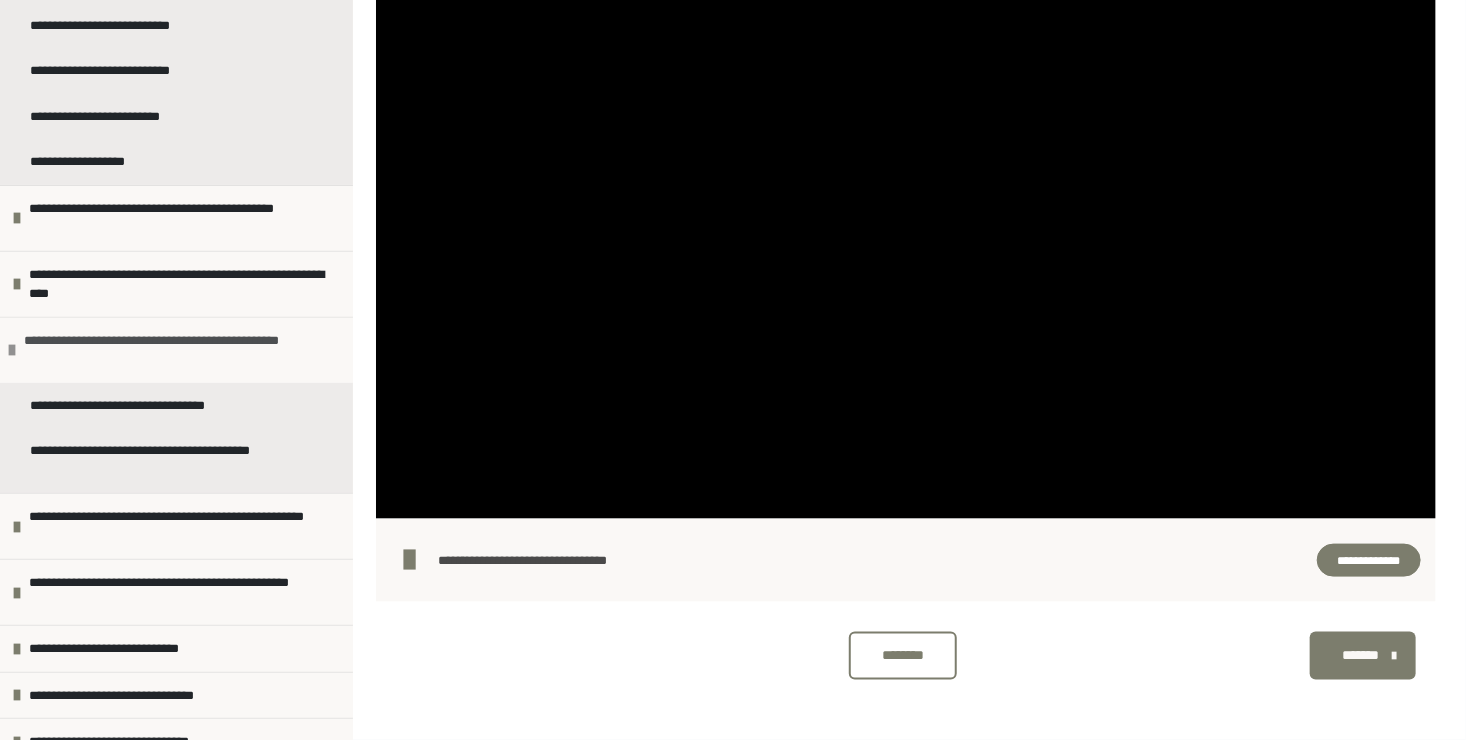 scroll, scrollTop: 300, scrollLeft: 0, axis: vertical 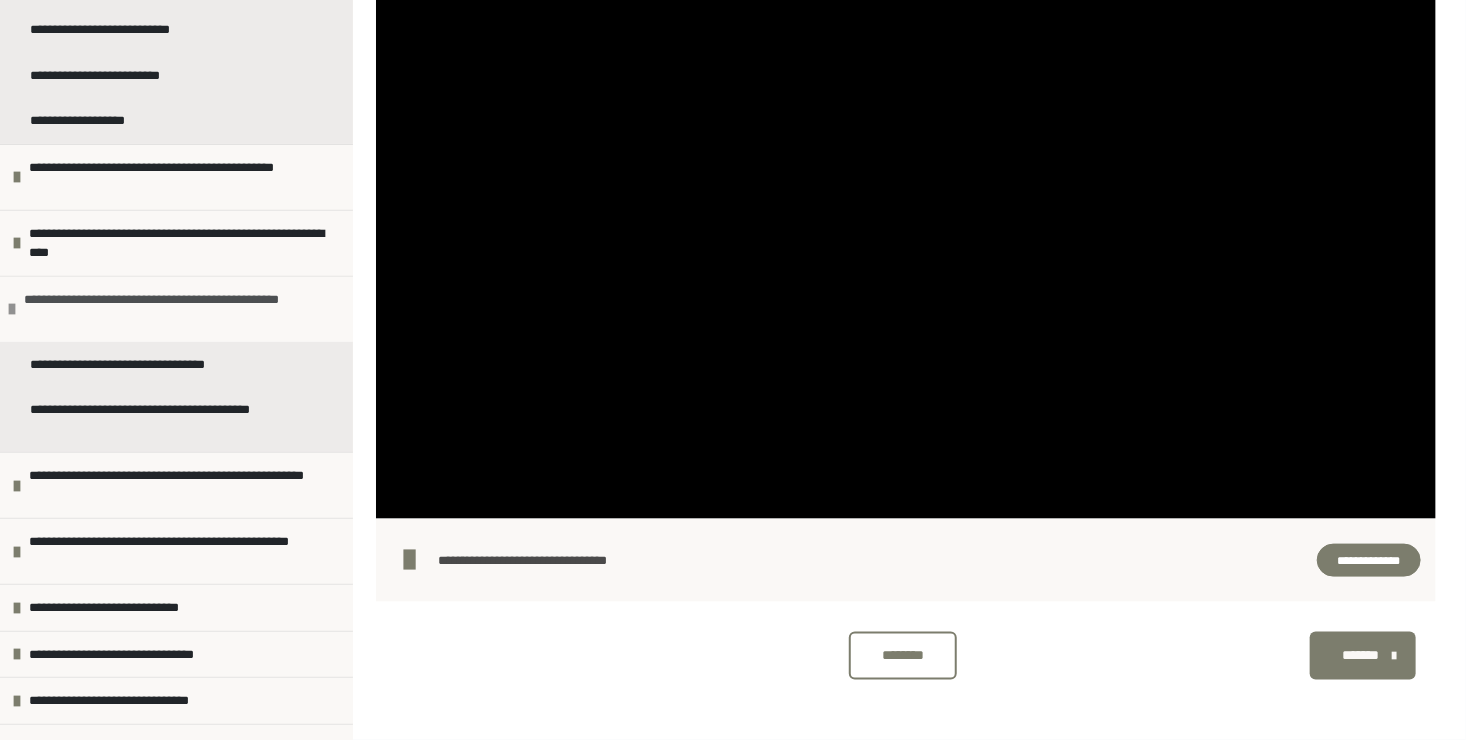 click at bounding box center [12, 309] 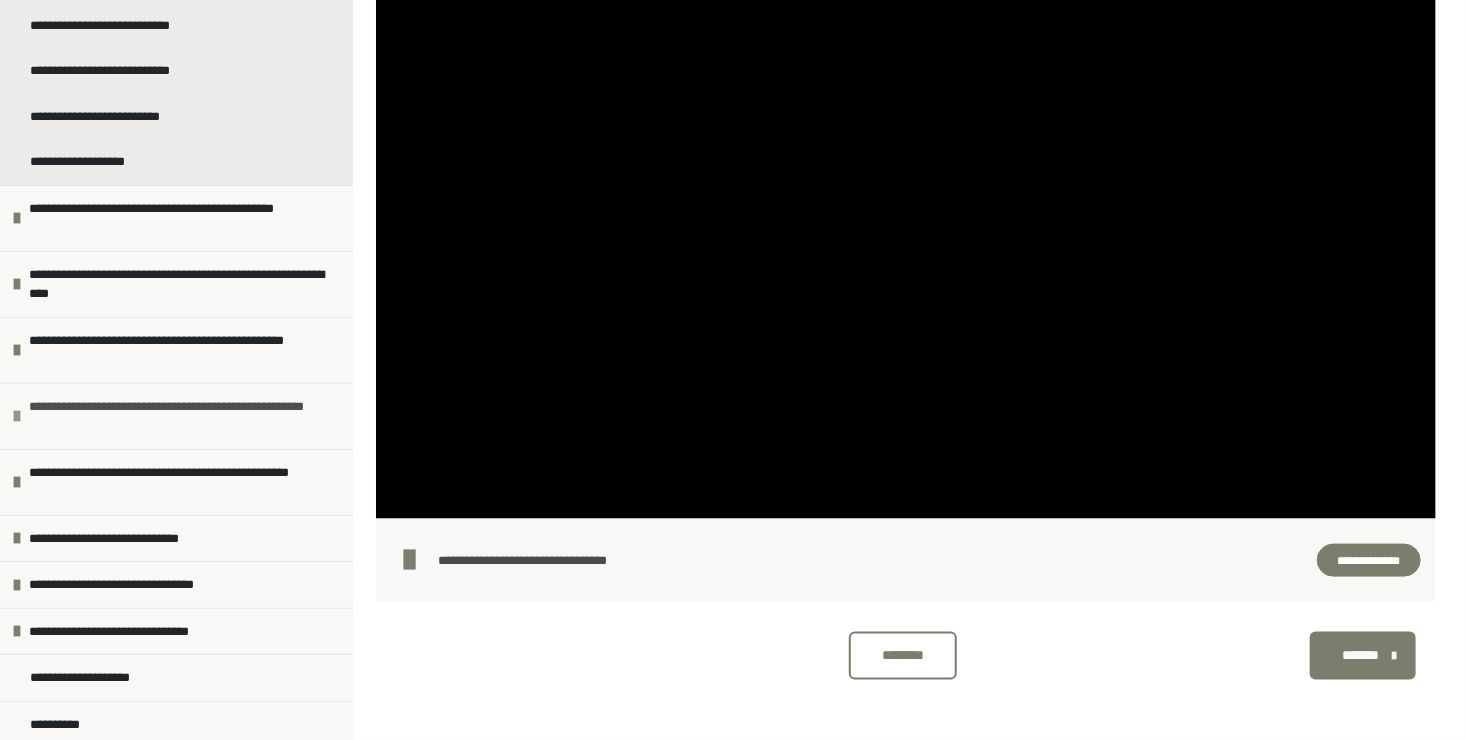 click on "**********" at bounding box center (178, 416) 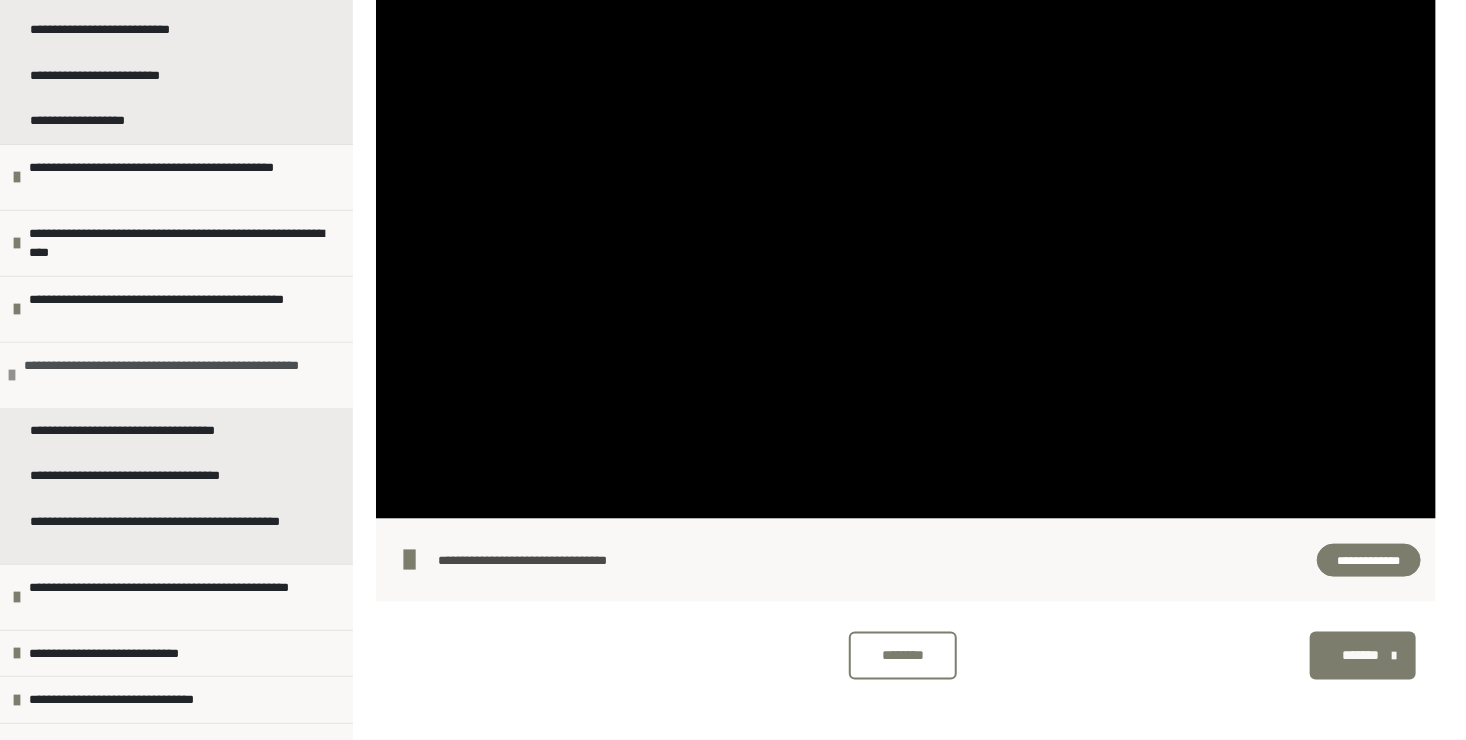 click at bounding box center (12, 375) 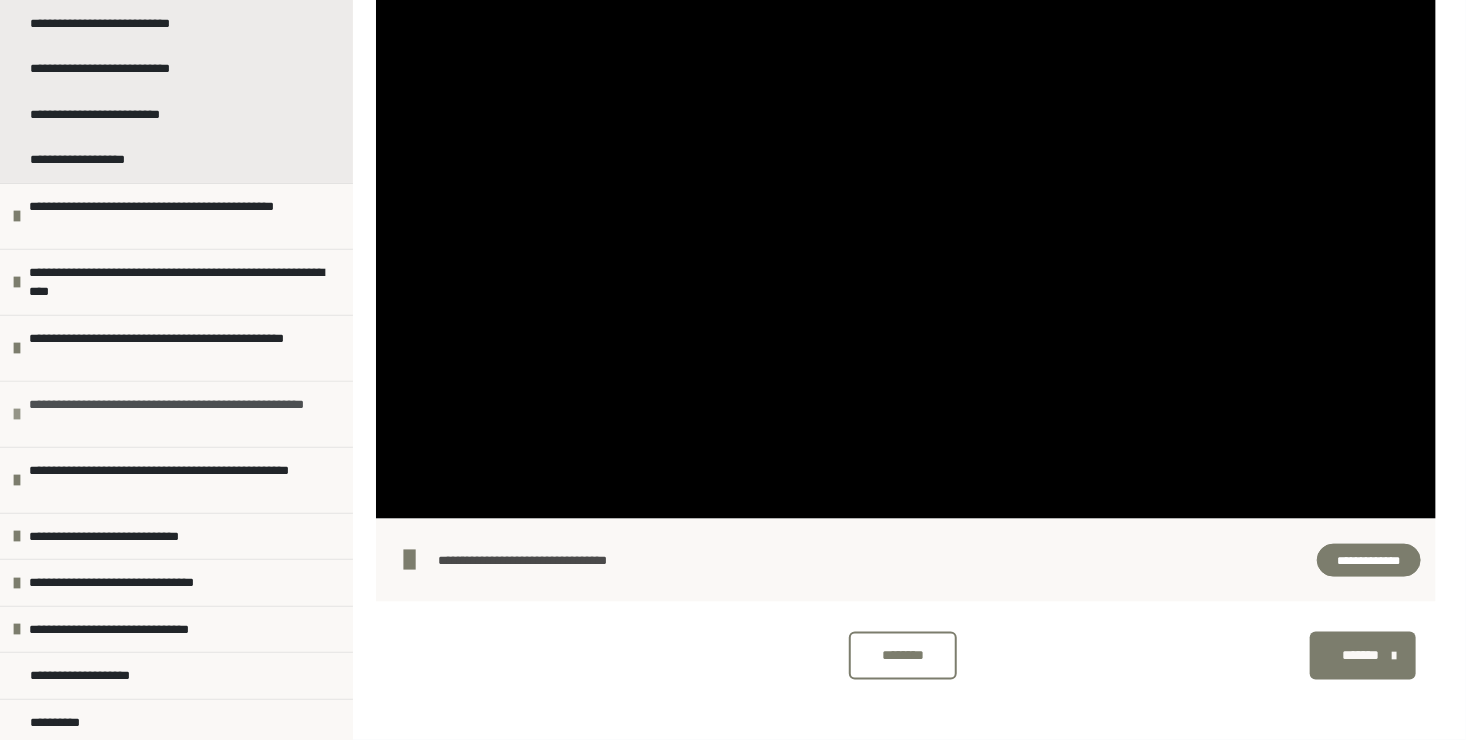 scroll, scrollTop: 259, scrollLeft: 0, axis: vertical 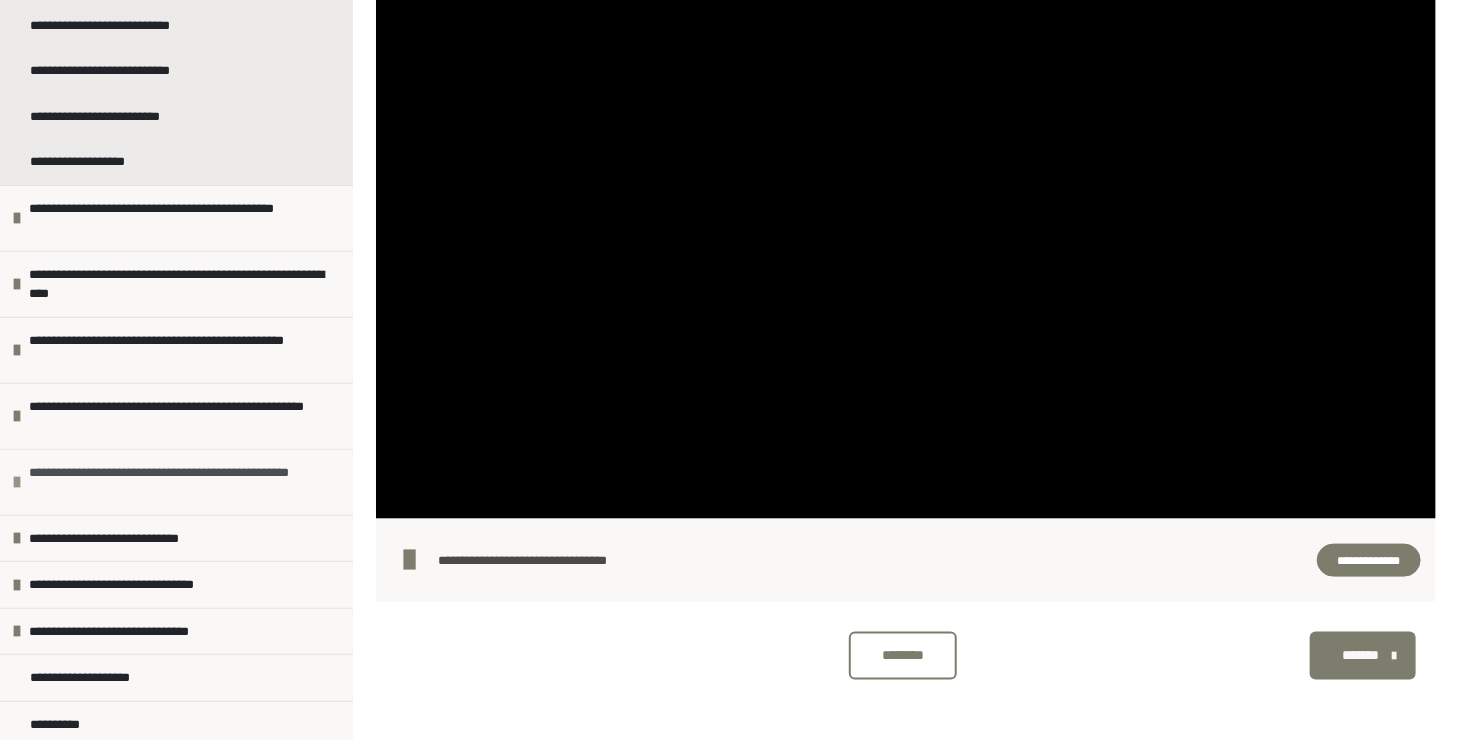 click at bounding box center (17, 482) 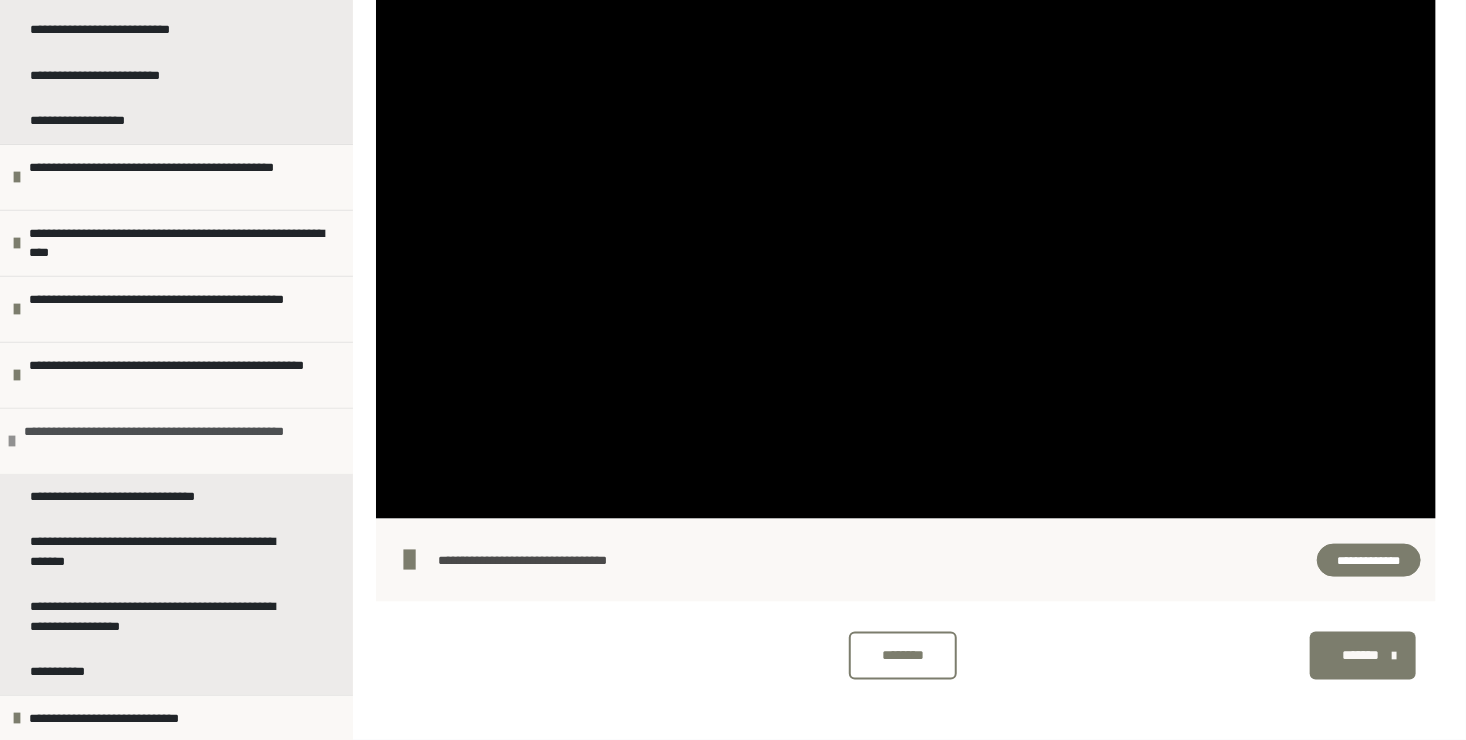 click at bounding box center [12, 441] 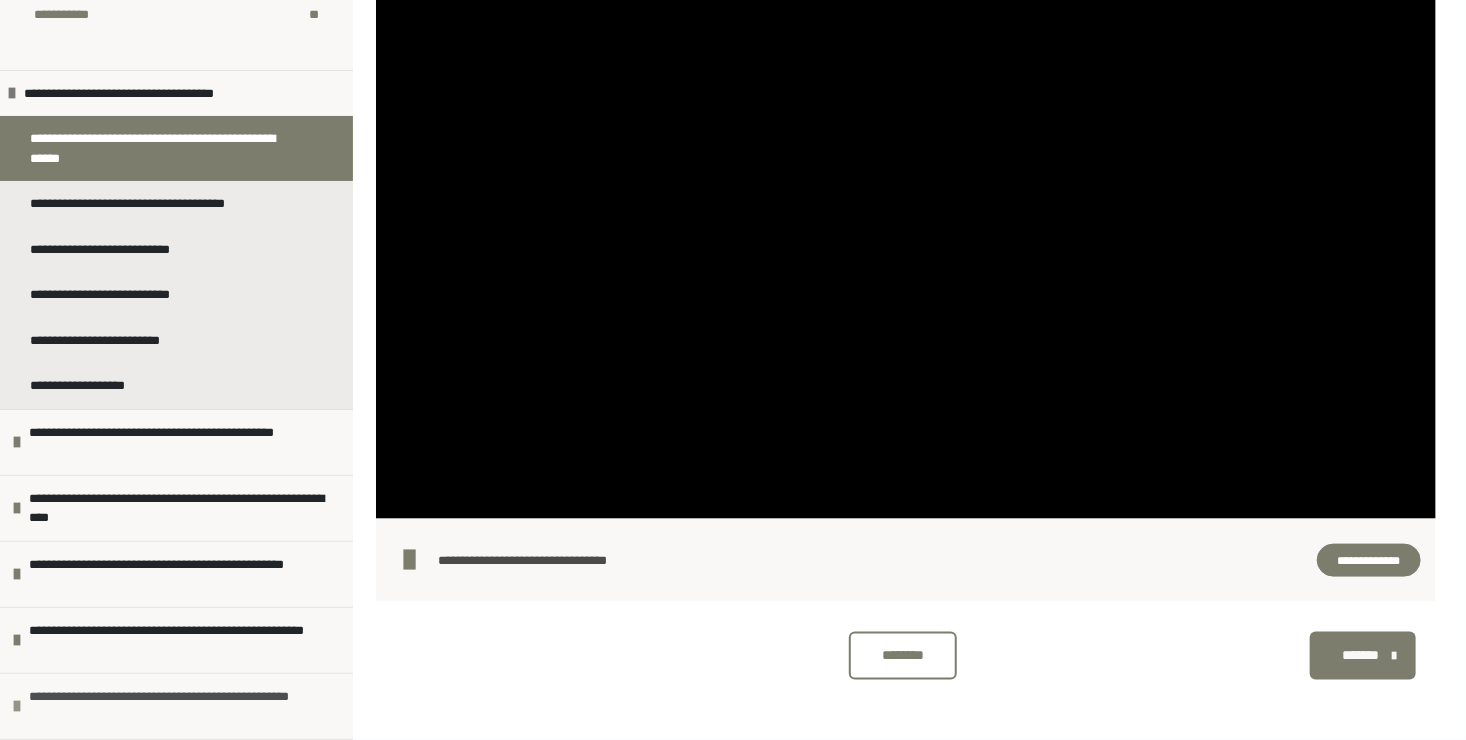 scroll, scrollTop: 0, scrollLeft: 0, axis: both 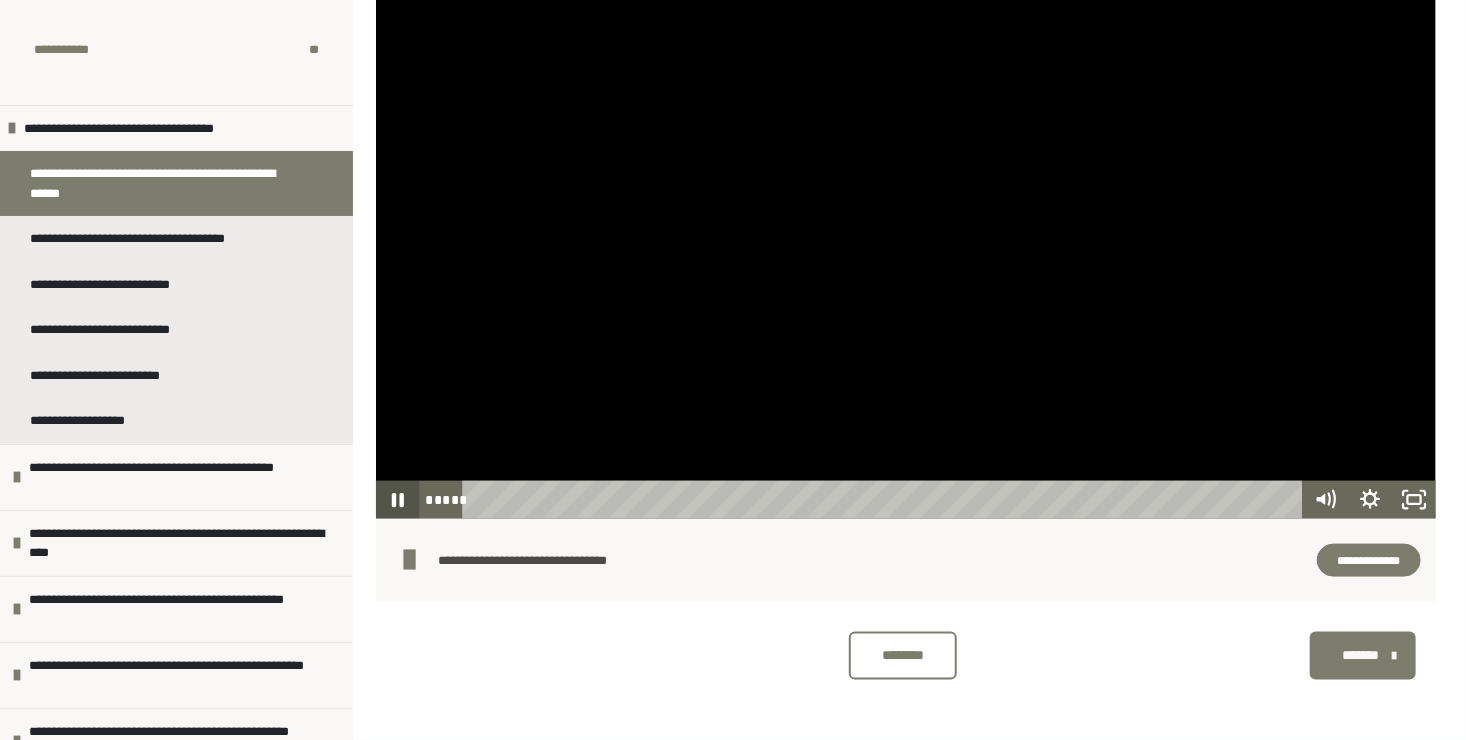 click 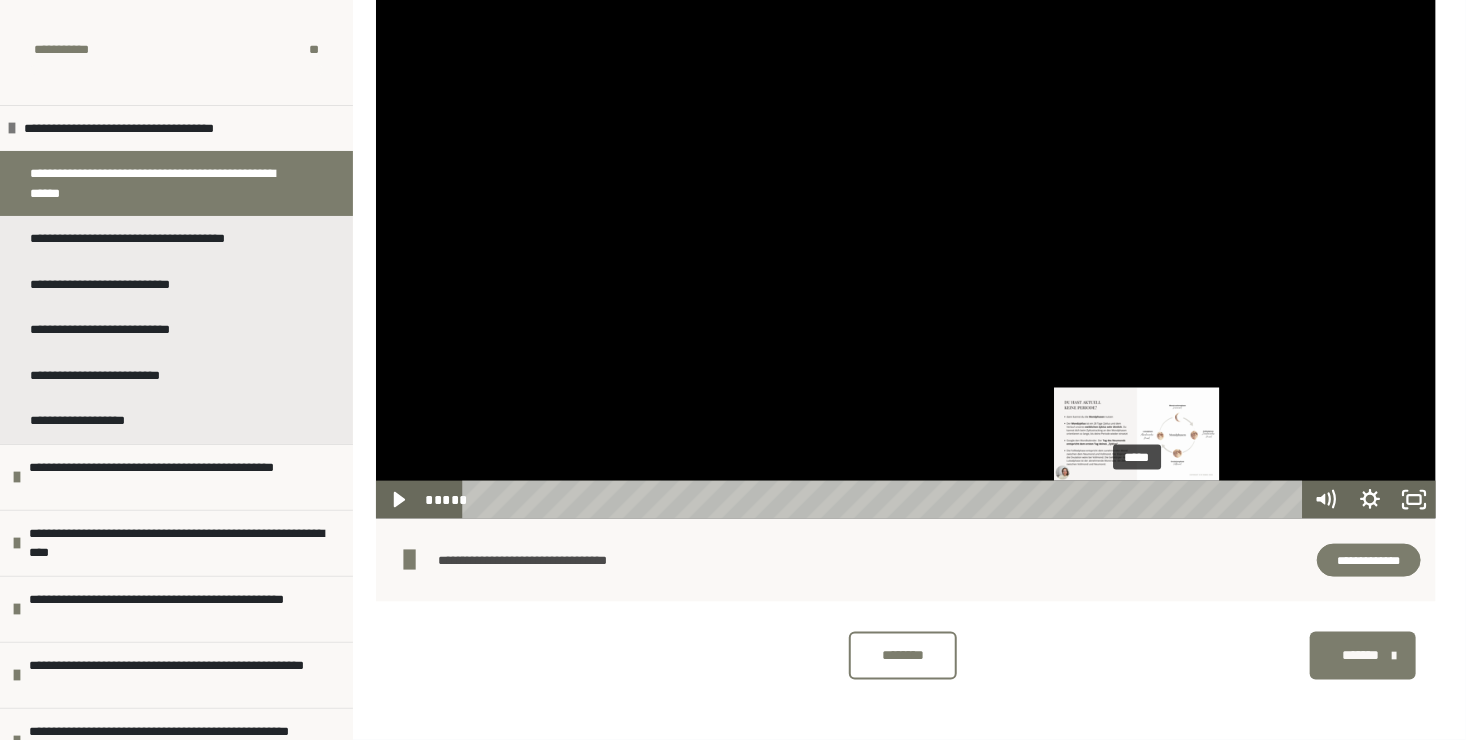 click on "*****" at bounding box center (886, 500) 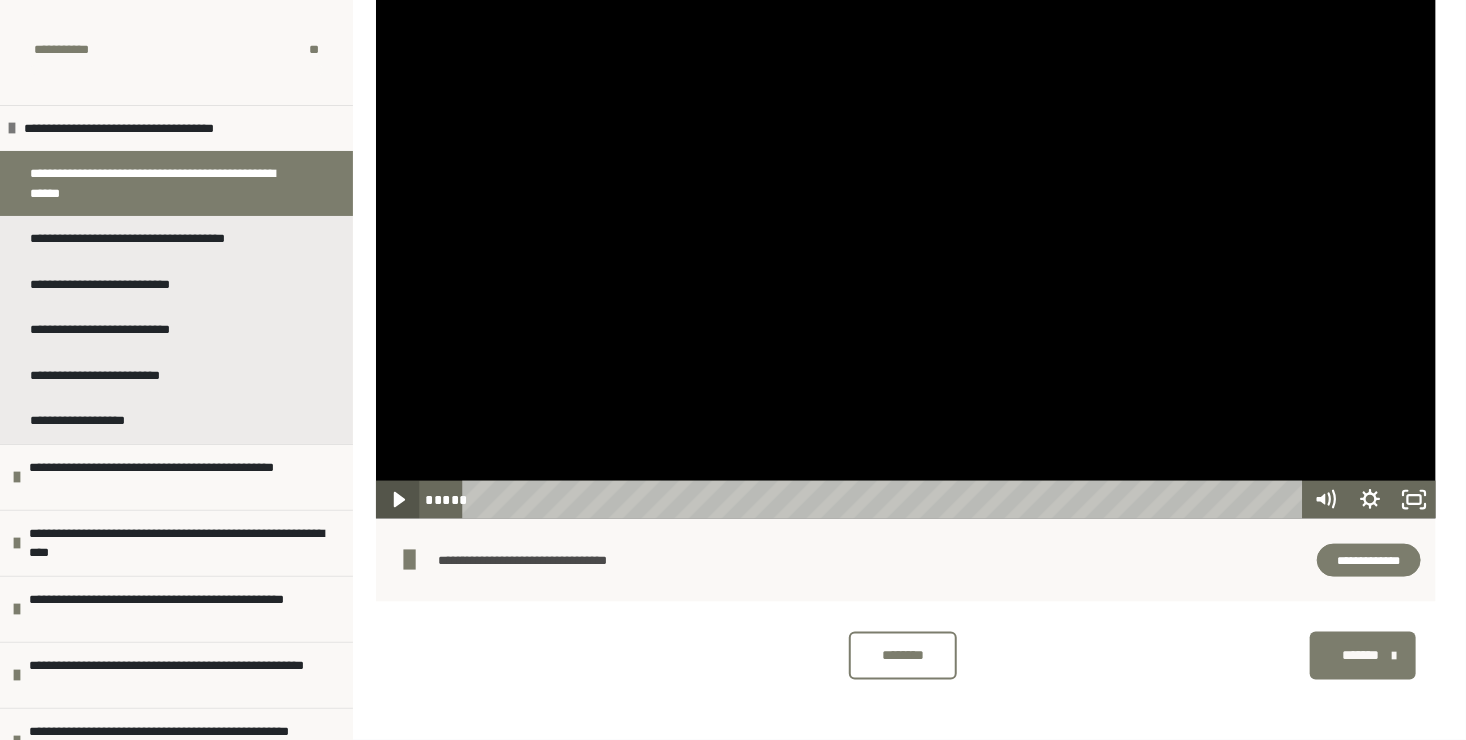 click 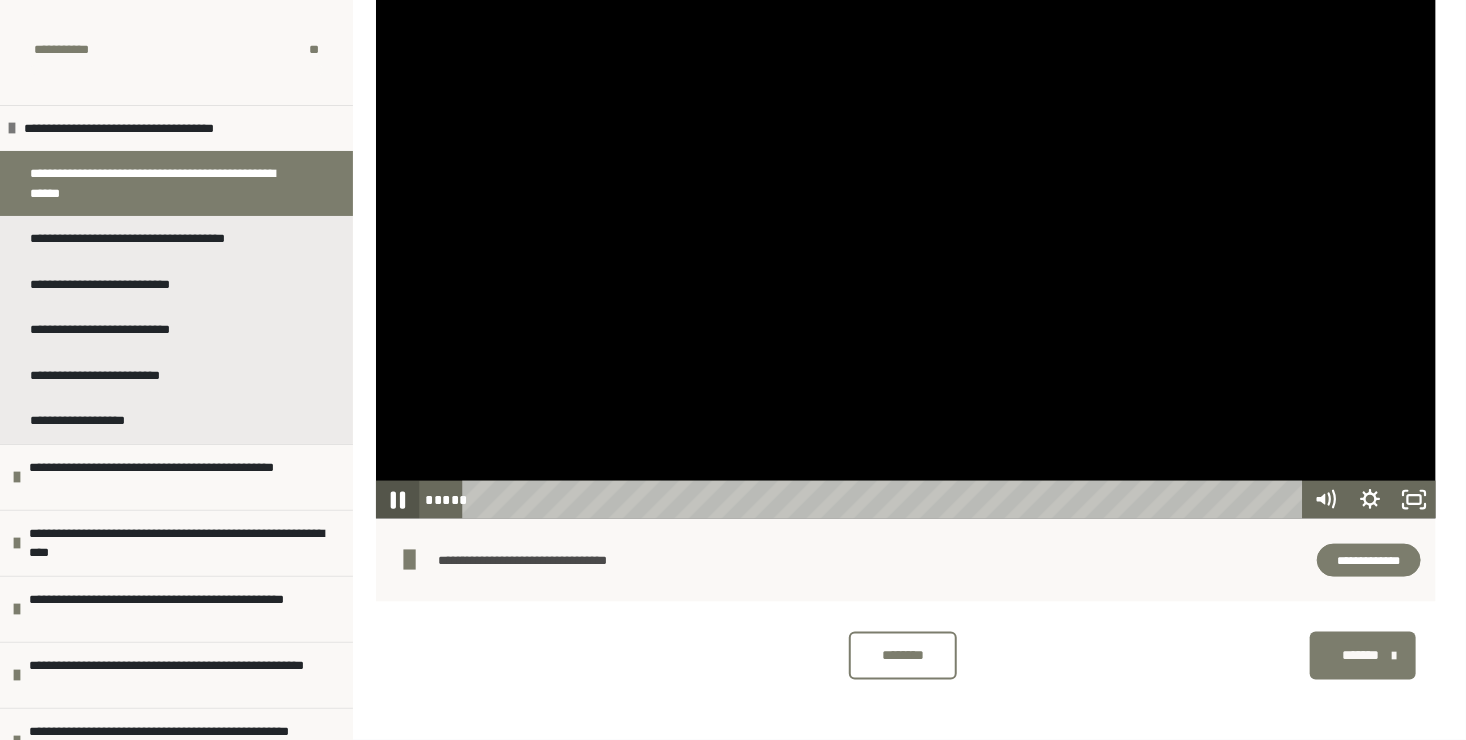 click 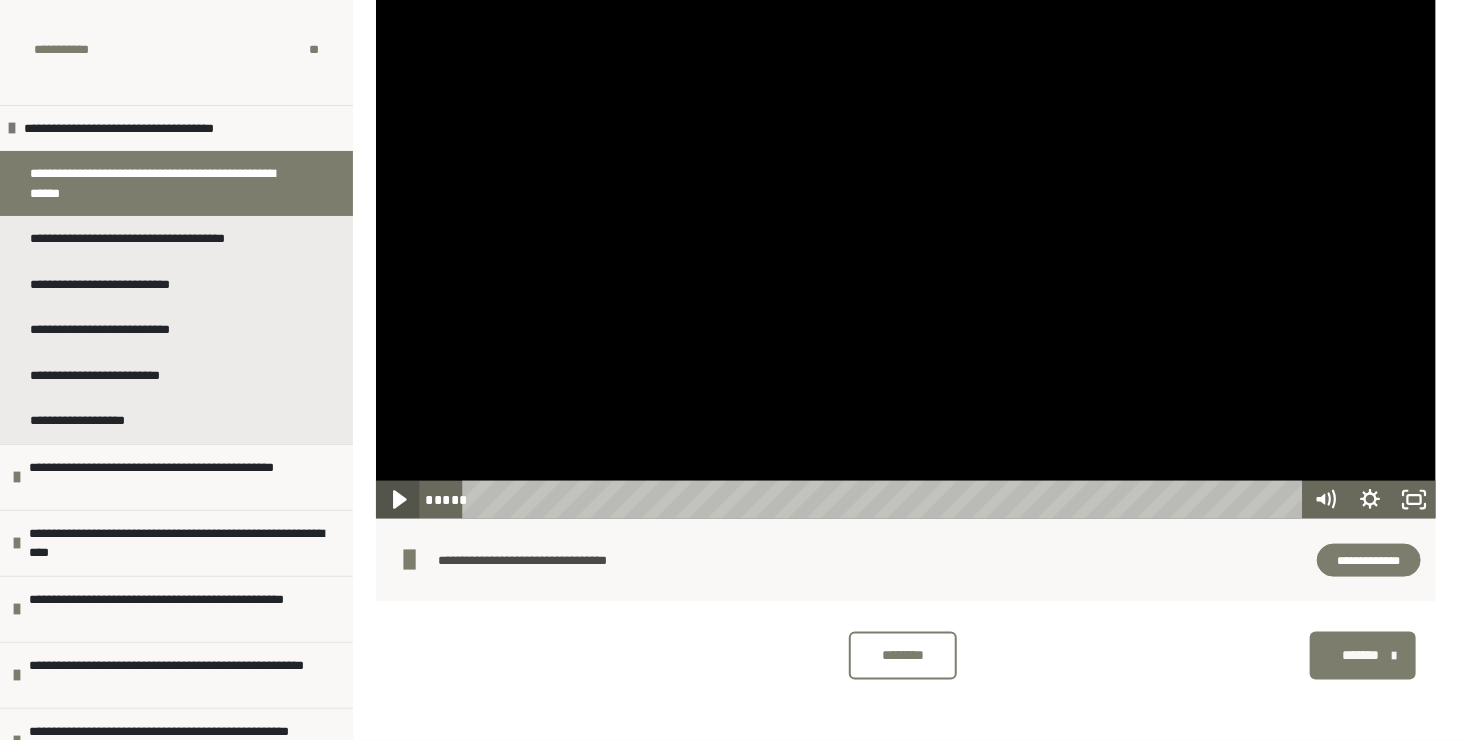 click 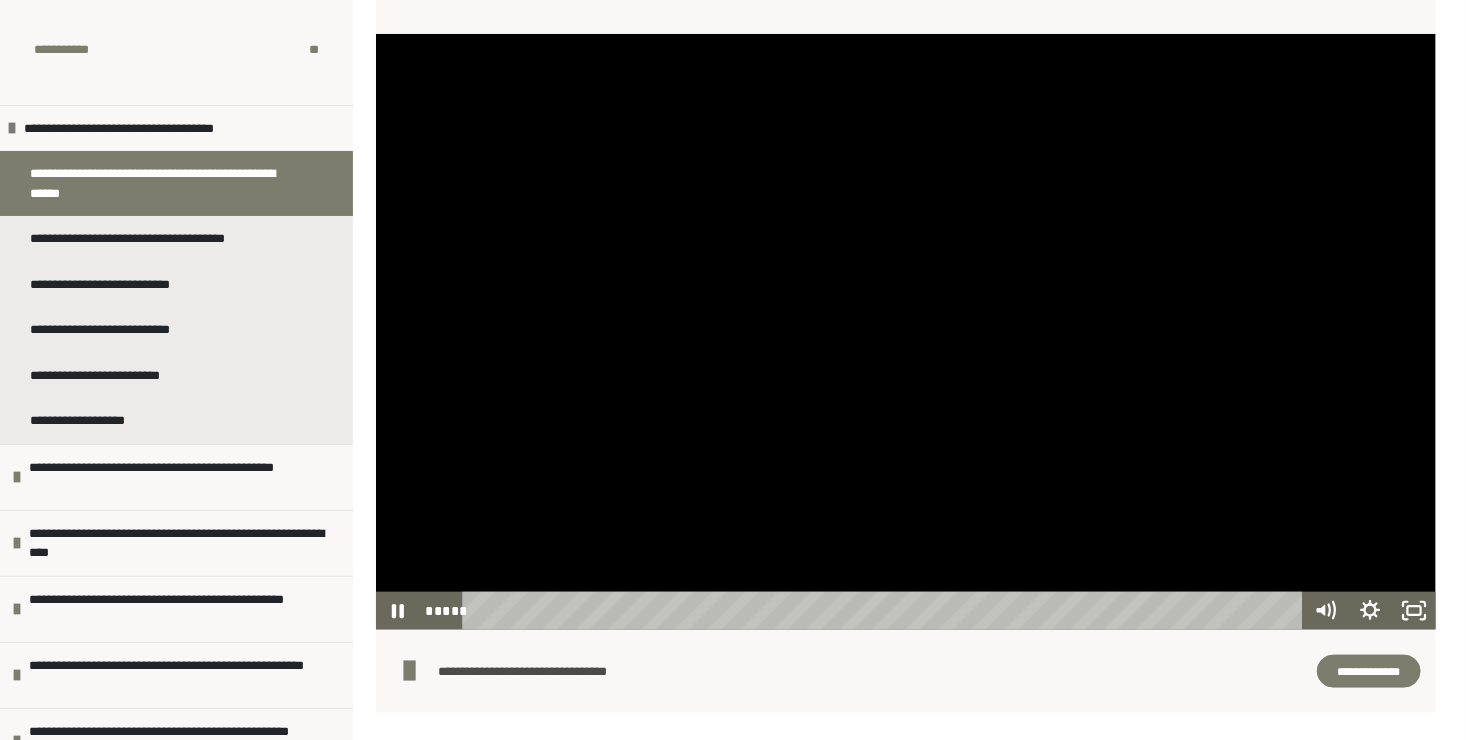 scroll, scrollTop: 832, scrollLeft: 0, axis: vertical 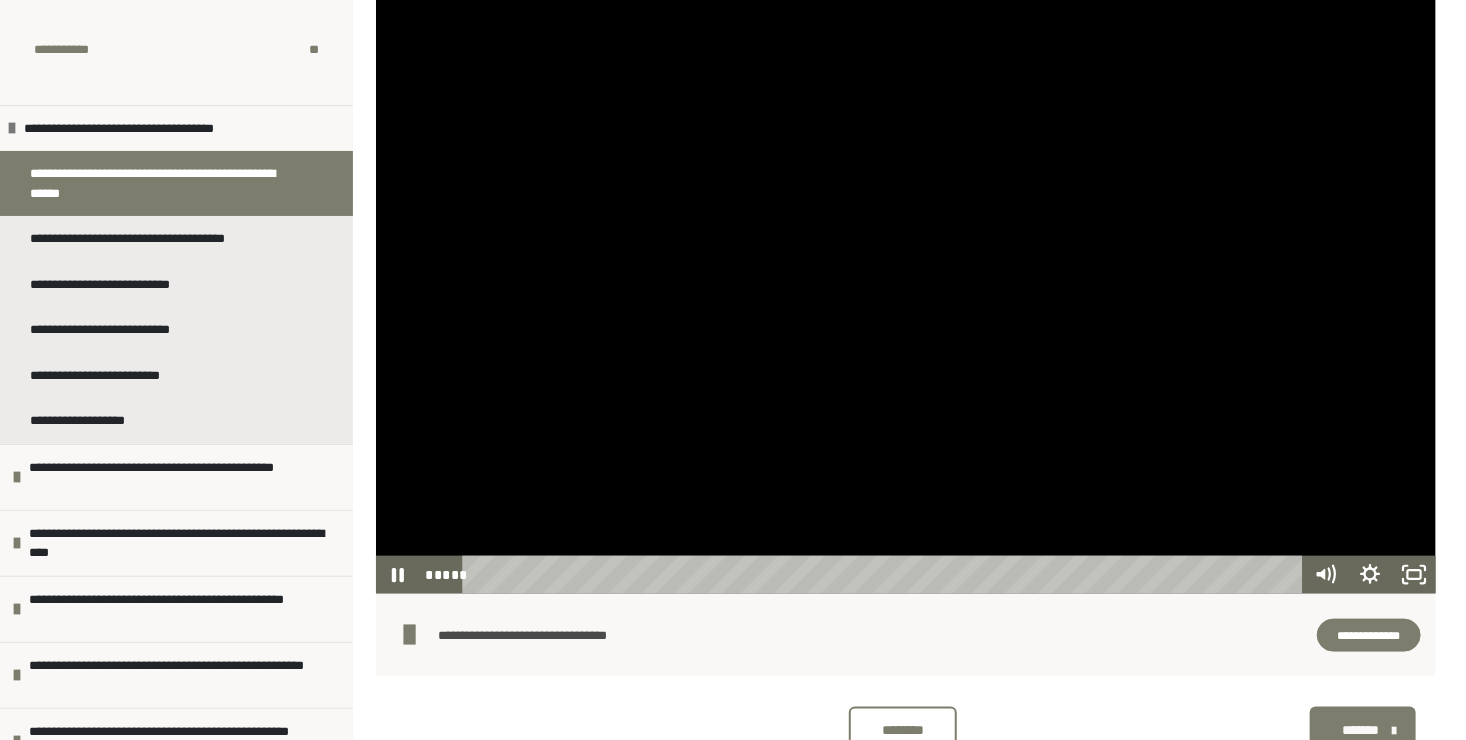 click at bounding box center [906, 296] 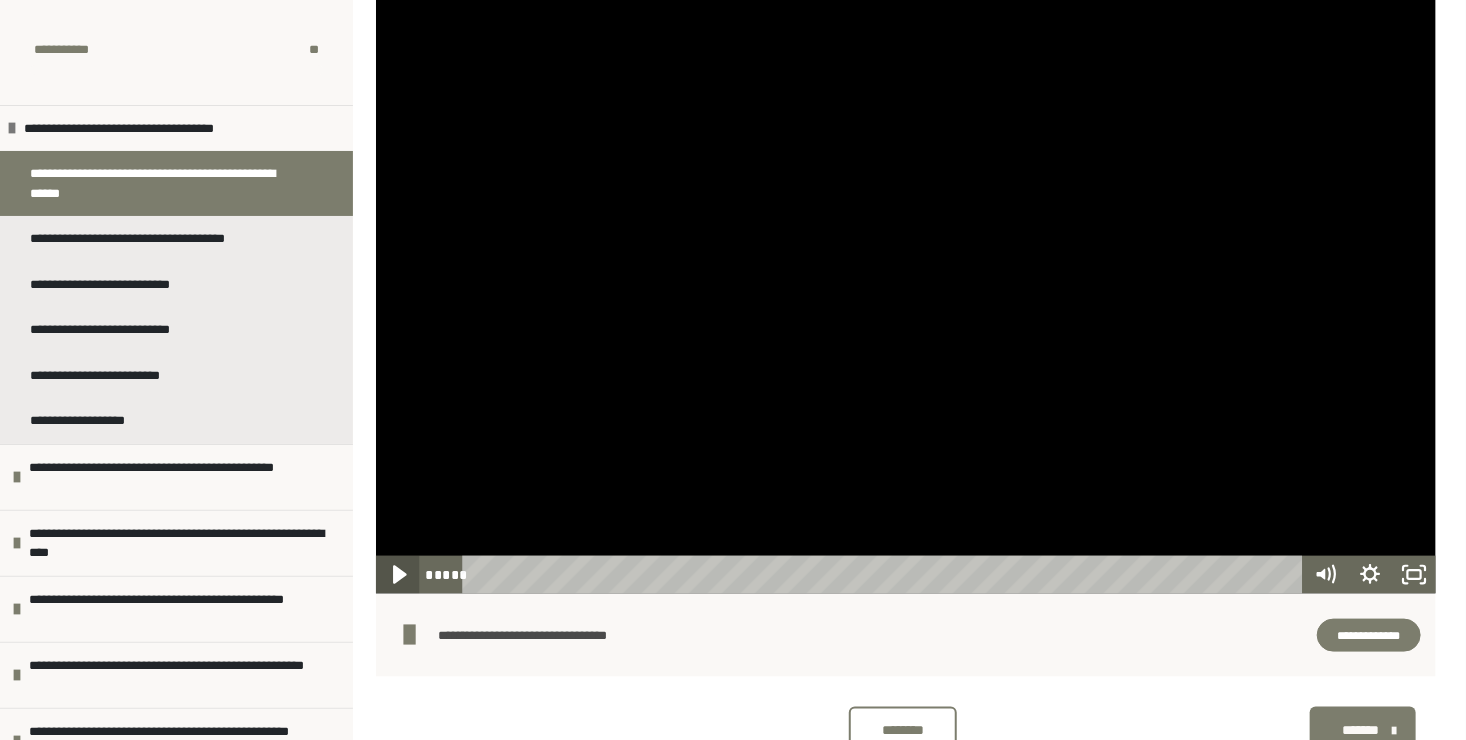 click 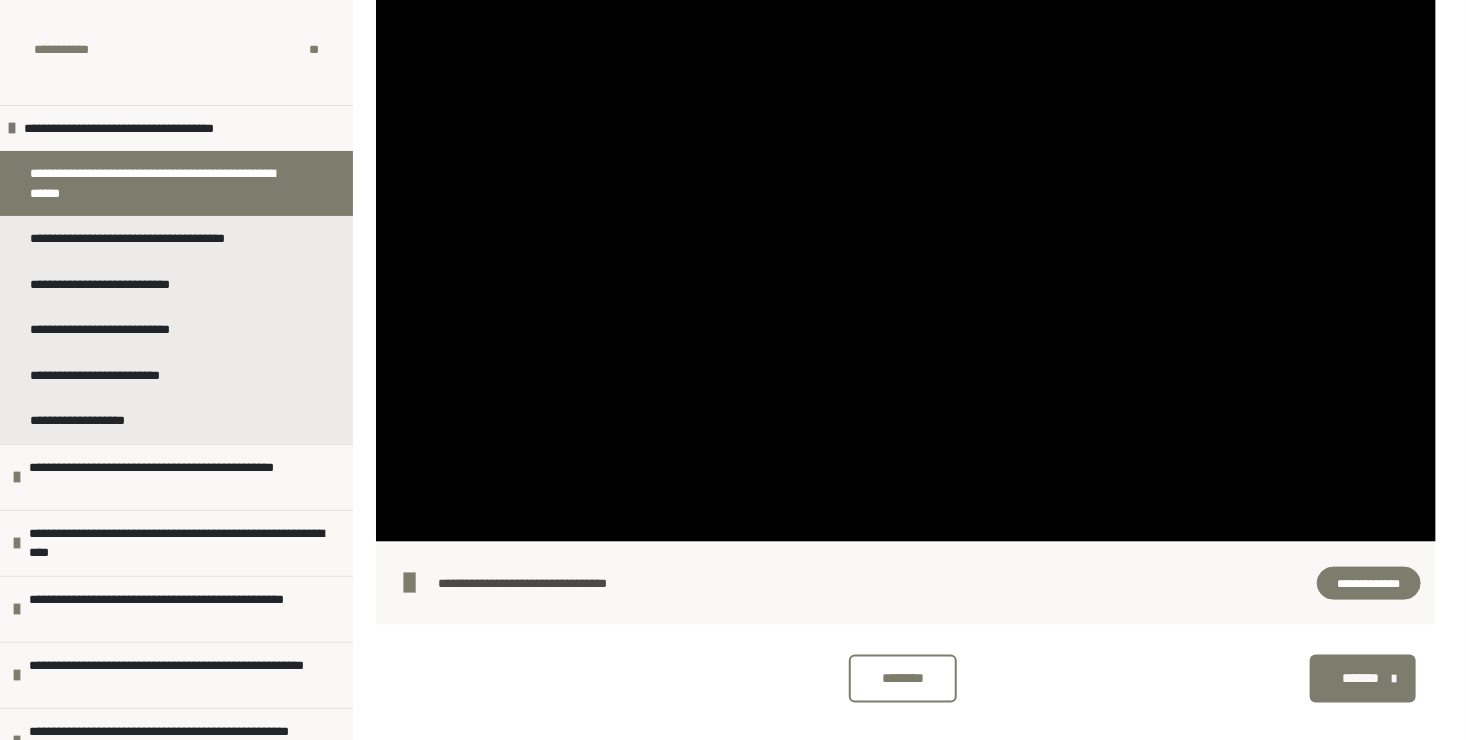 scroll, scrollTop: 932, scrollLeft: 0, axis: vertical 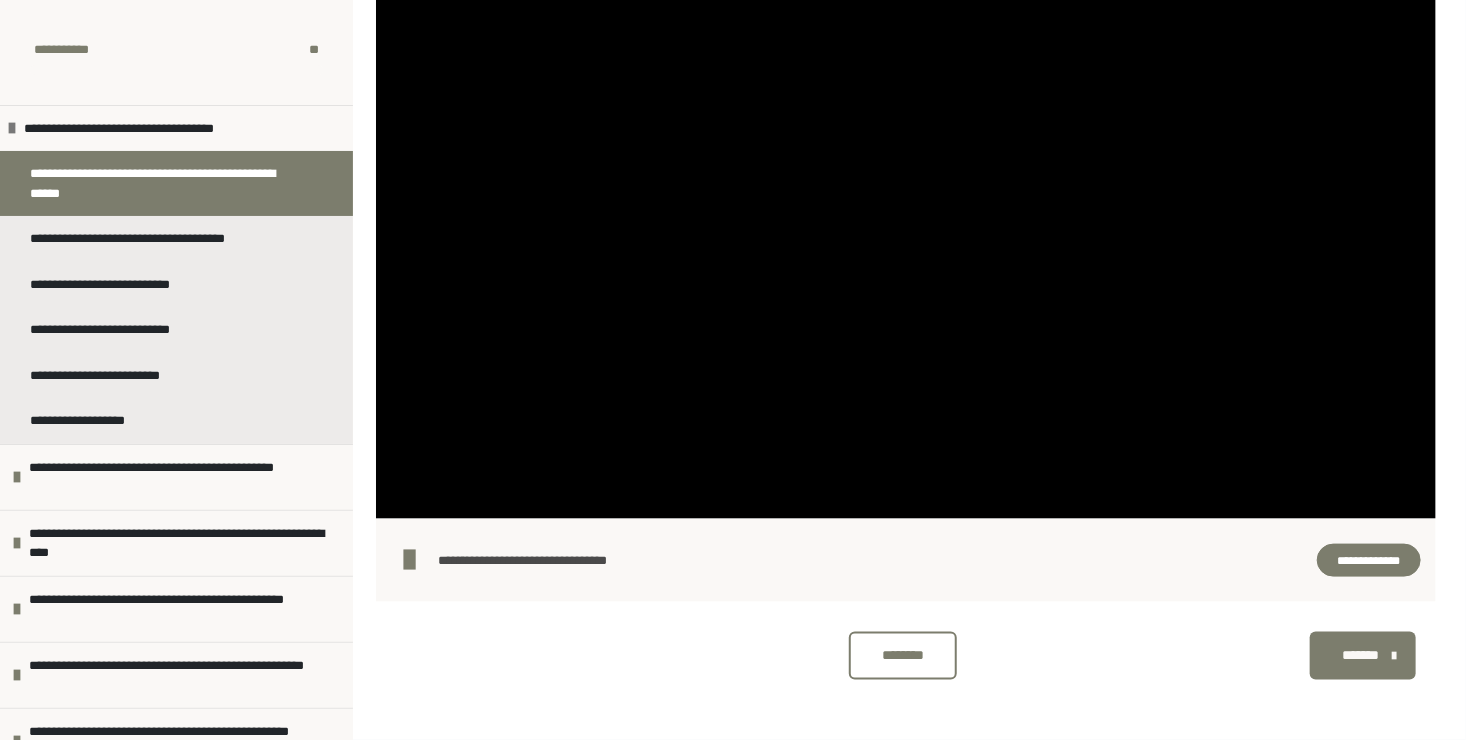 click on "**********" at bounding box center [1369, 561] 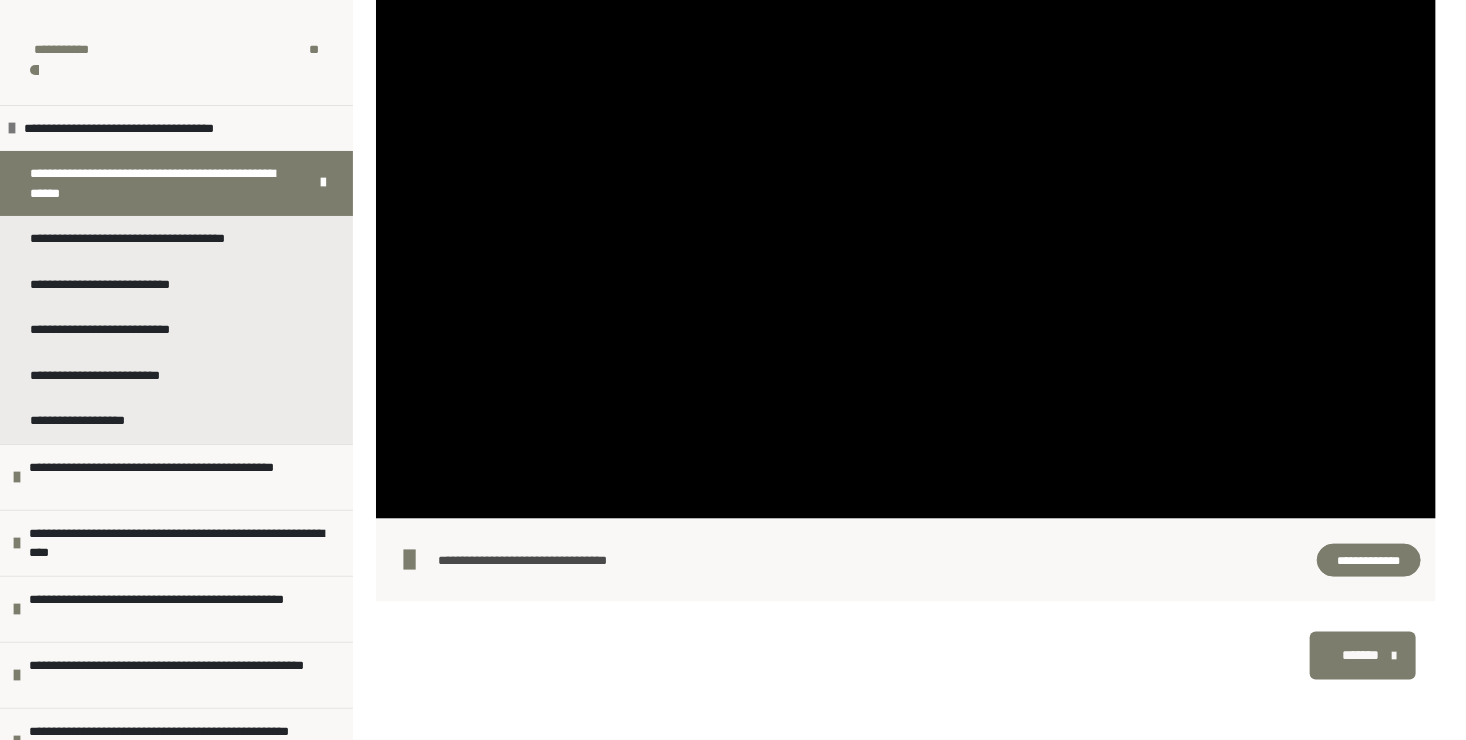 click on "*******" at bounding box center (1361, 655) 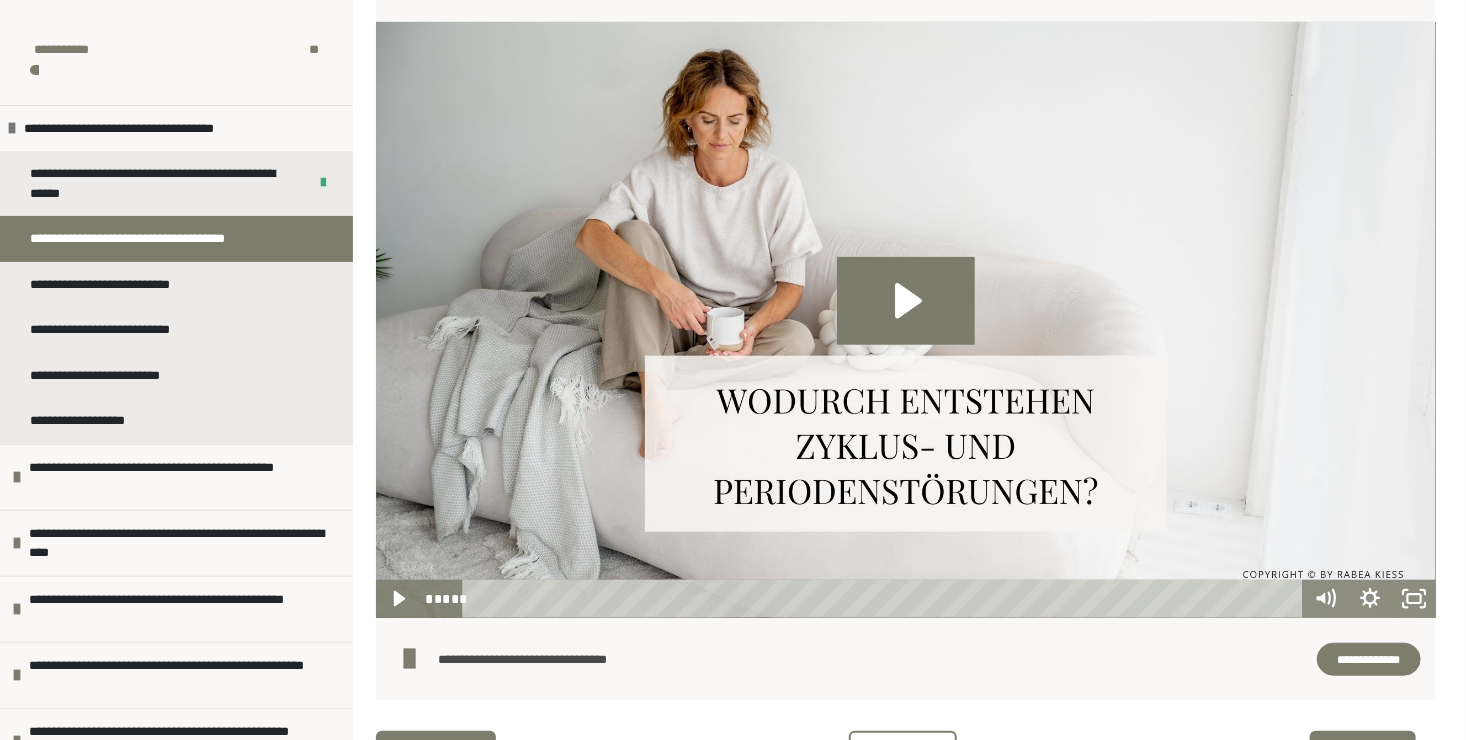 scroll, scrollTop: 716, scrollLeft: 0, axis: vertical 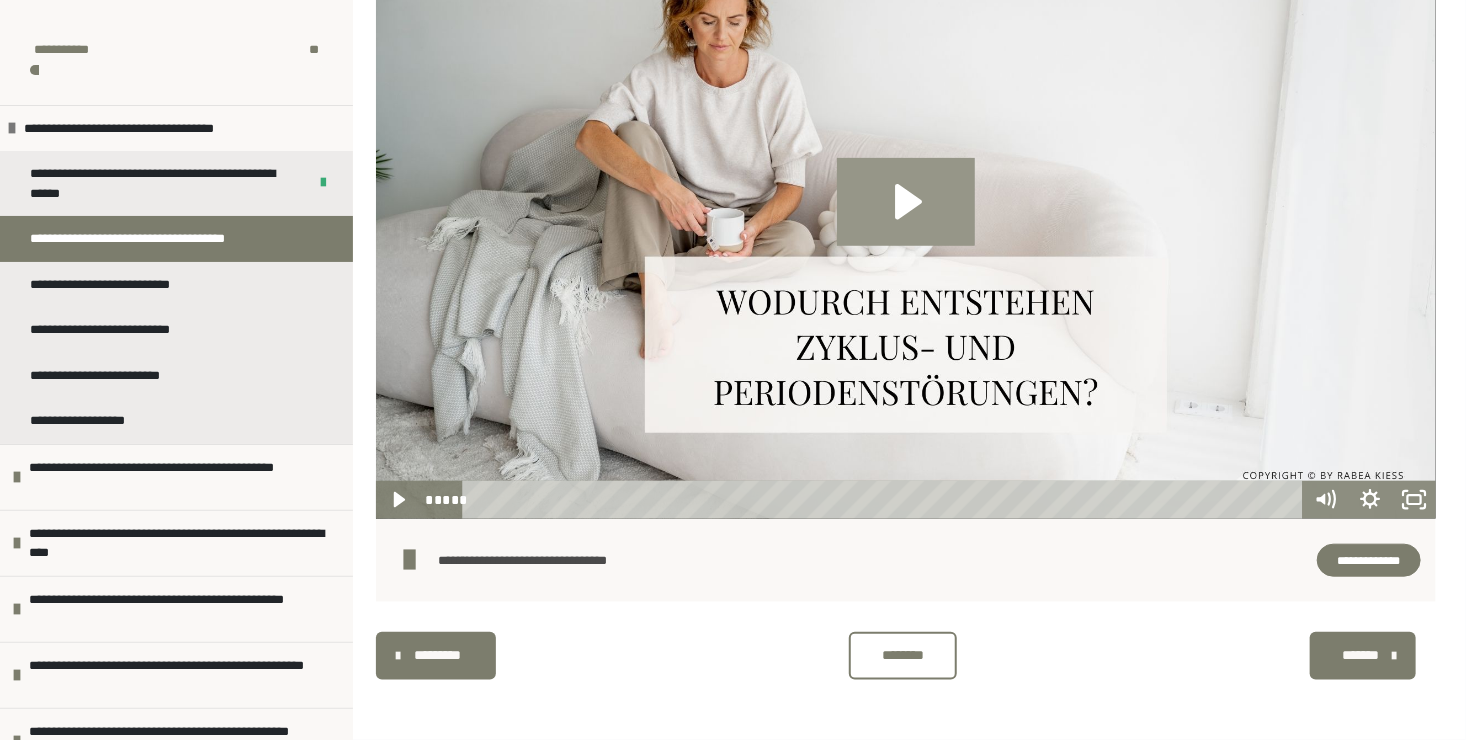 click 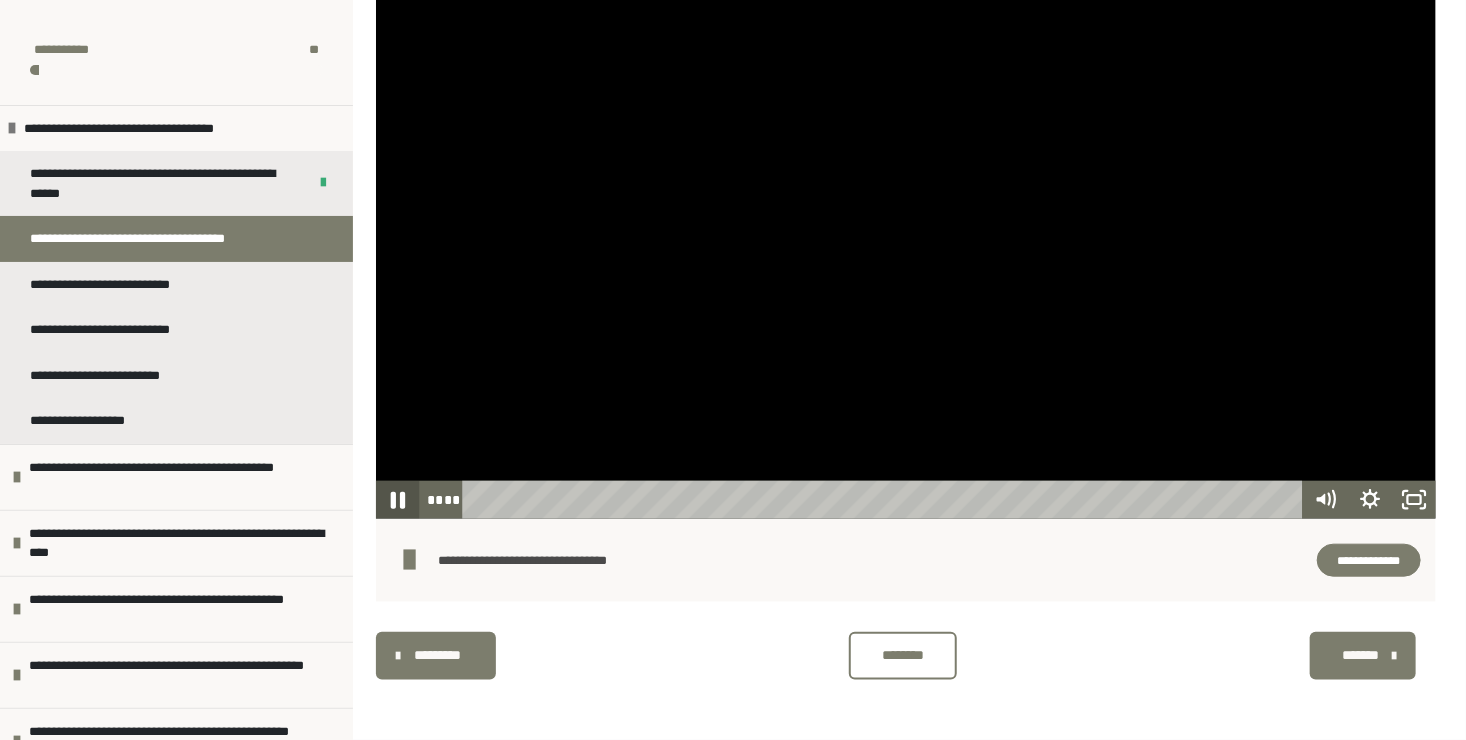 click 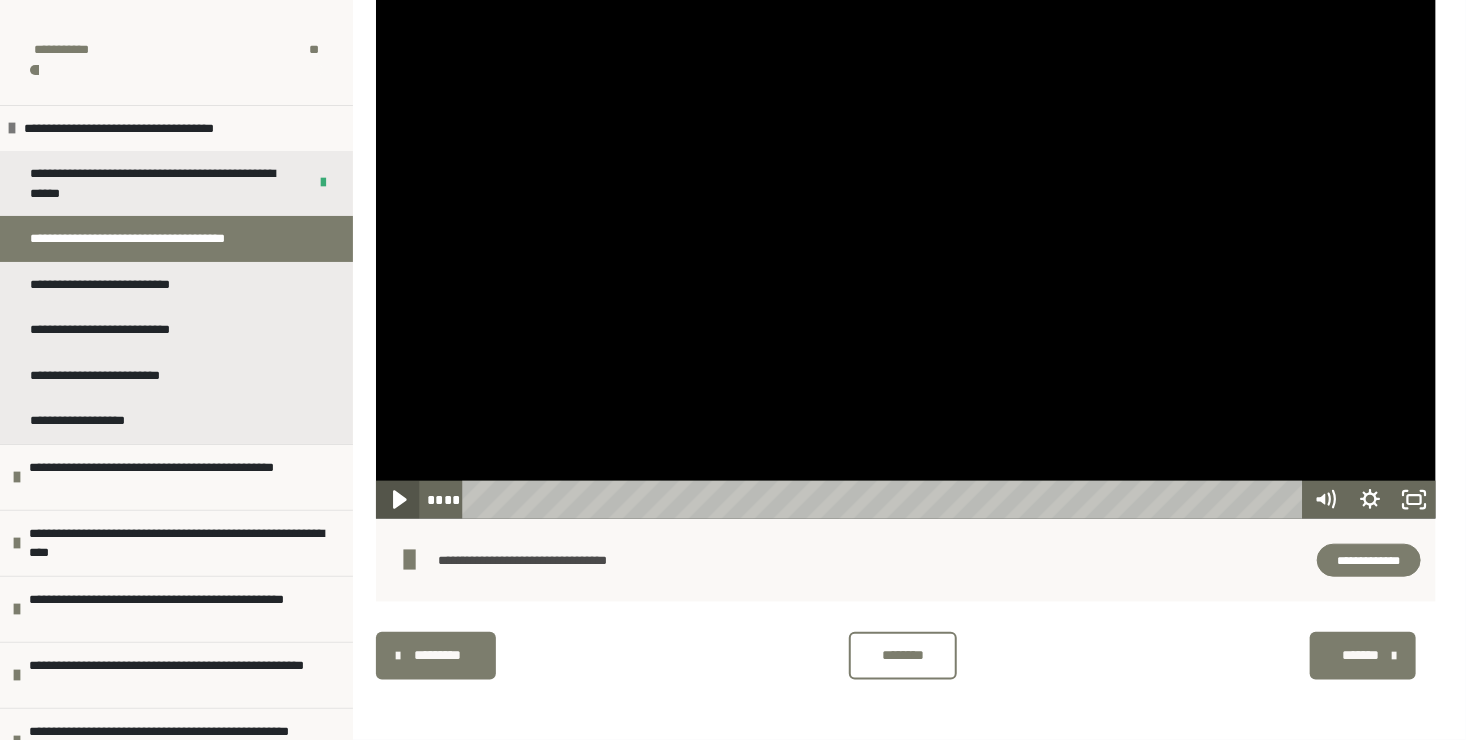 click 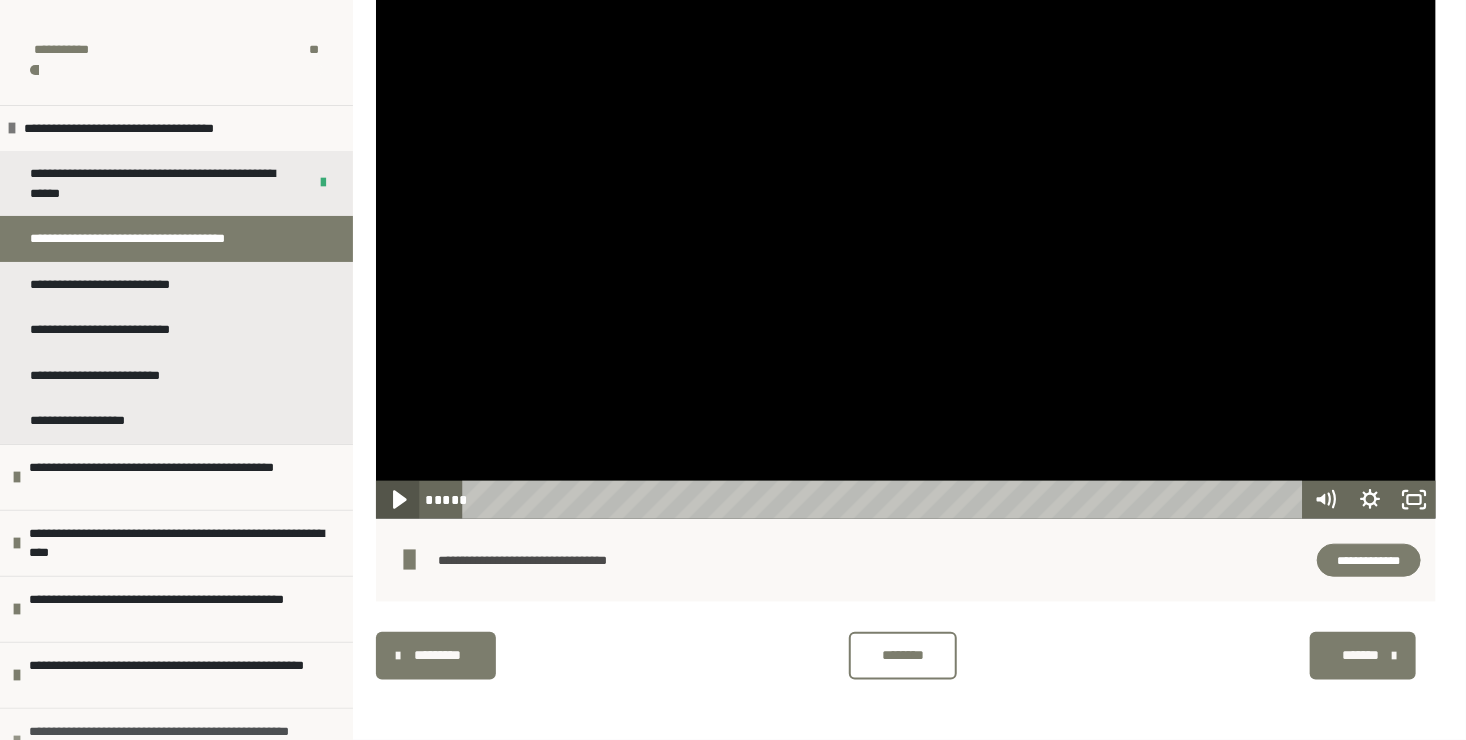 drag, startPoint x: 391, startPoint y: 496, endPoint x: 21, endPoint y: 720, distance: 432.52283 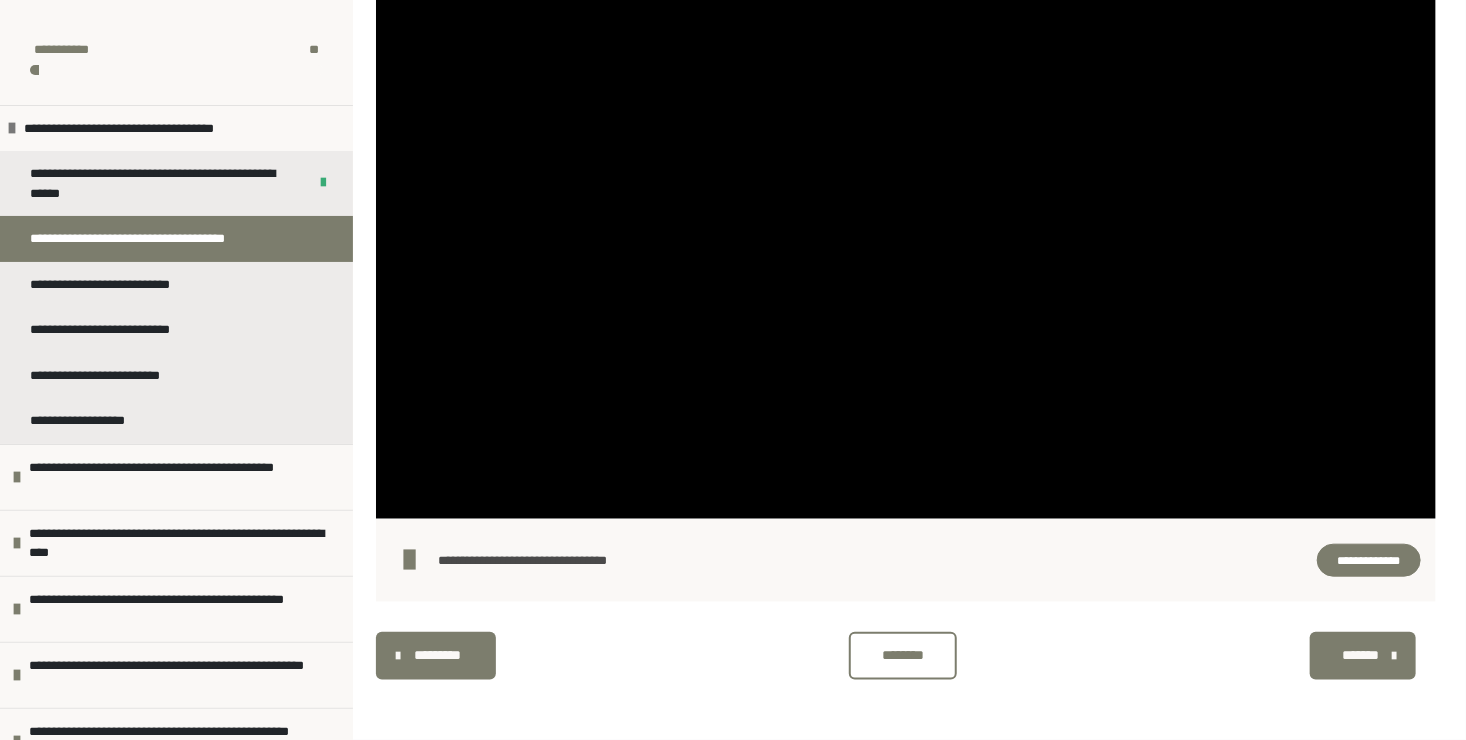 click on "**********" at bounding box center [553, 560] 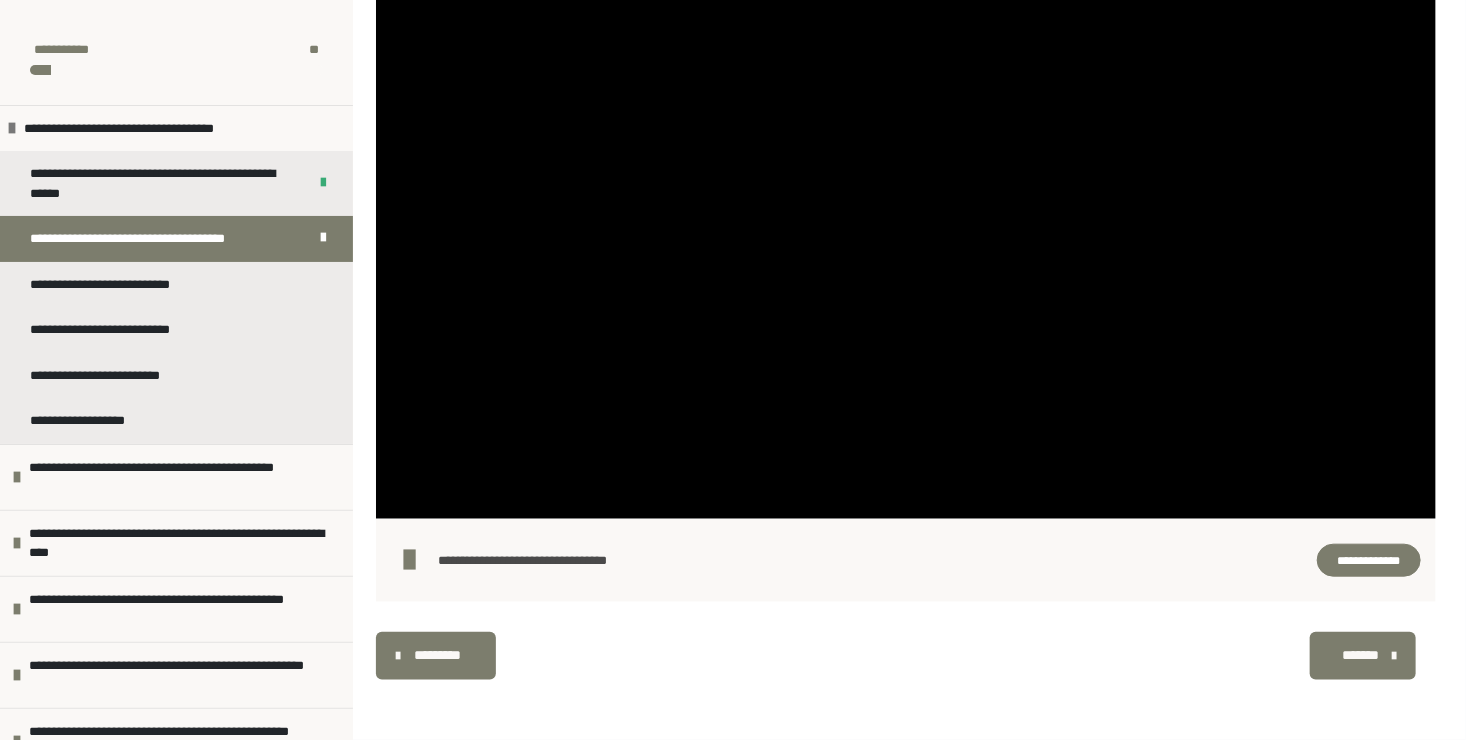 click on "*******" at bounding box center (1361, 655) 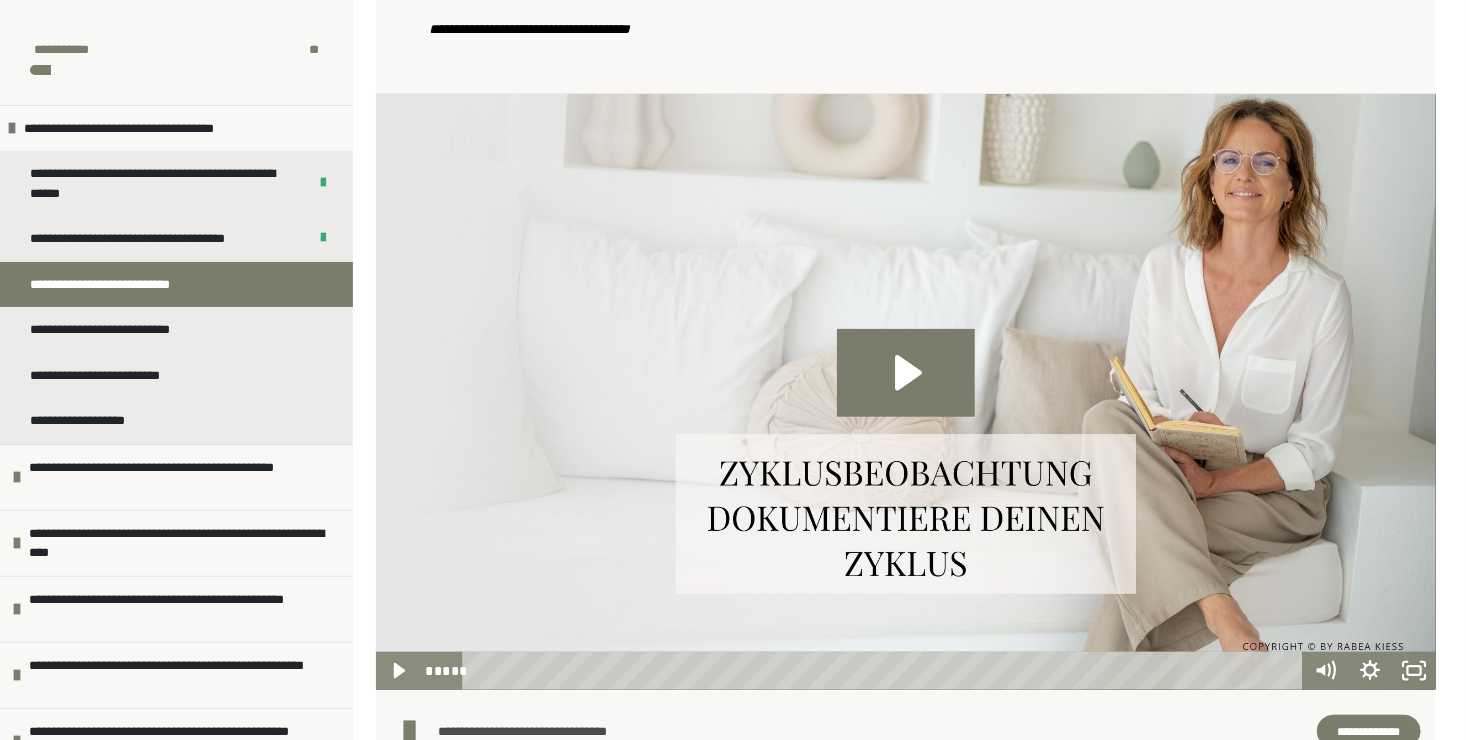 scroll, scrollTop: 657, scrollLeft: 0, axis: vertical 